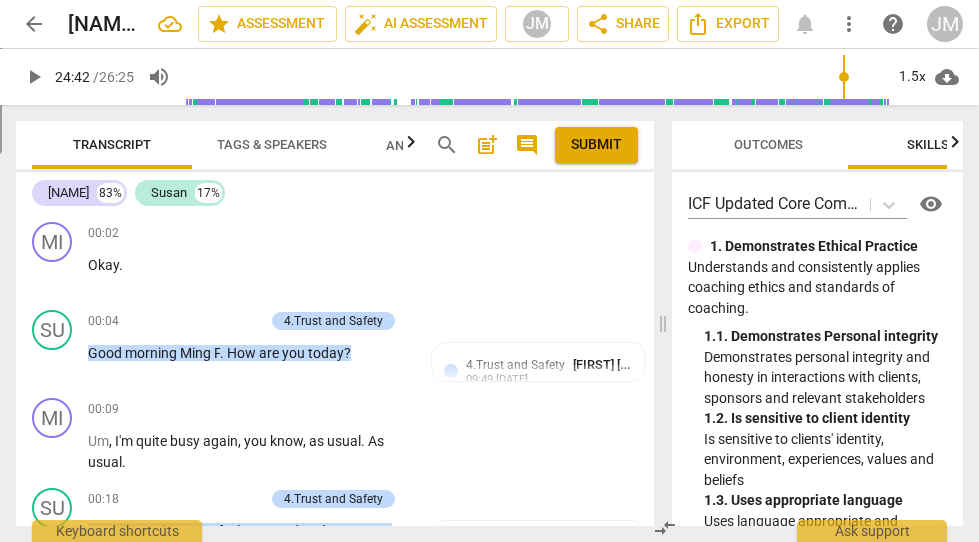 scroll, scrollTop: 0, scrollLeft: 0, axis: both 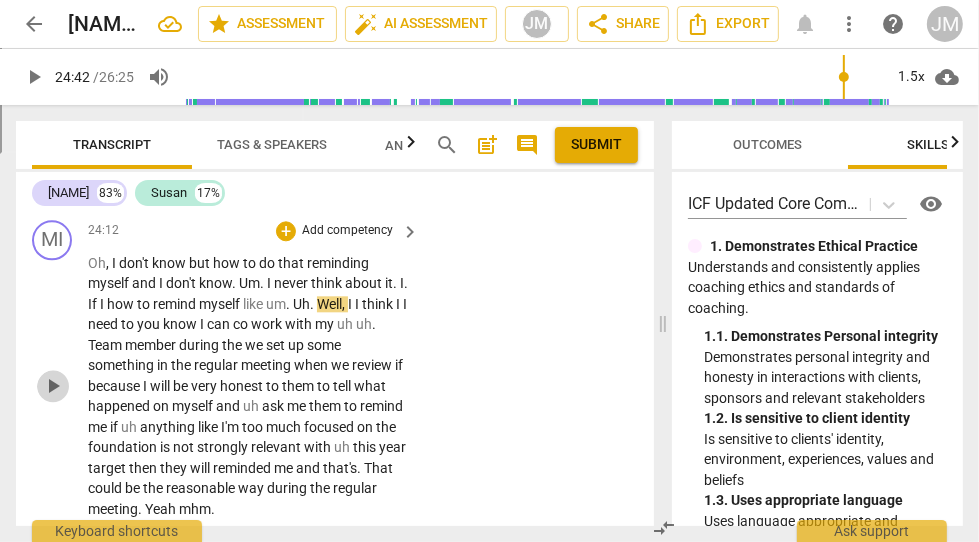 click on "play_arrow" at bounding box center (53, 386) 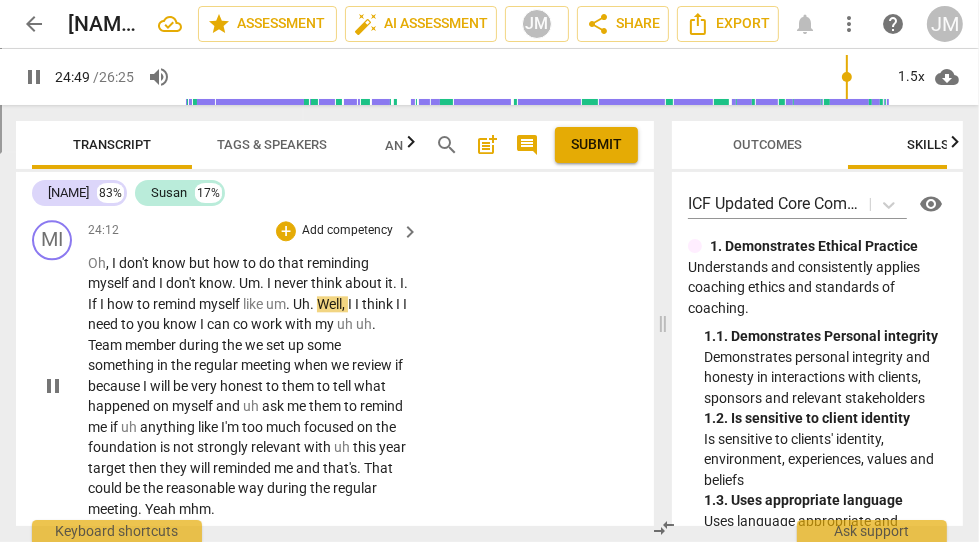 click on "Oh ,   I   don't   know   but   how   to   do   that   reminding   myself   and   I   don't   know .   Um .   I   never   think   about   it .   I .   If   I   how   to   remind   myself   like   um .   Uh .   Well ,   I   I   think   I   I   need   to   you   know   I   can   co   work   with   my   uh   uh .   Team   member   during   the   we   set   up   some   something   in   the   regular   meeting   when   we   review   if   because   I   will   be   very   honest   to   them   to   tell   what   happened   on   myself   and   uh   ask   me   them   to   remind   me   if   uh   anything   like   I'm   too   much   focused   on   the   foundation   is   not   strongly   relevant   with   uh   this   year   target   then   they   will   reminded   me   and   that's .   That   could   be   the   reasonable   way   during   the   regular   meeting .   Yeah   mhm ." at bounding box center [248, 386] 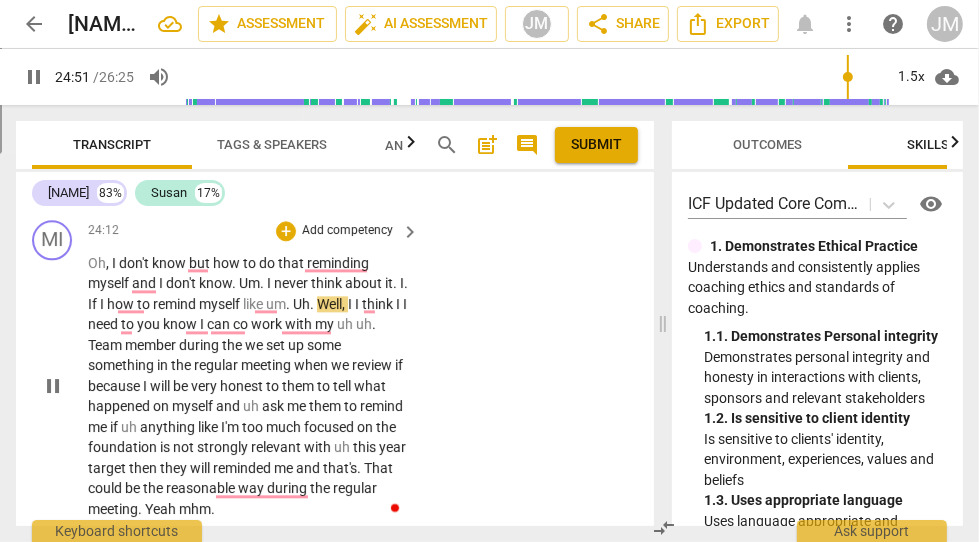 click on "pause" at bounding box center (53, 386) 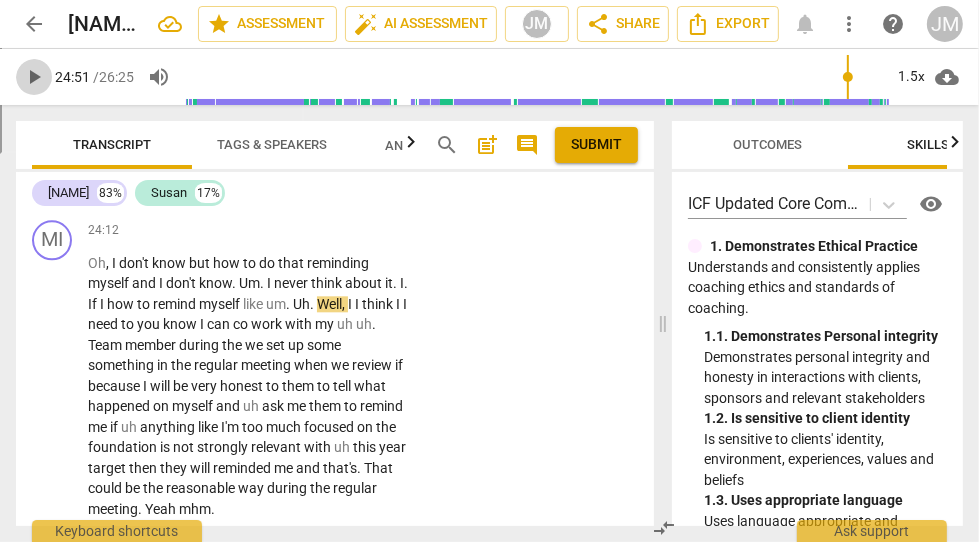 click on "play_arrow" at bounding box center [34, 77] 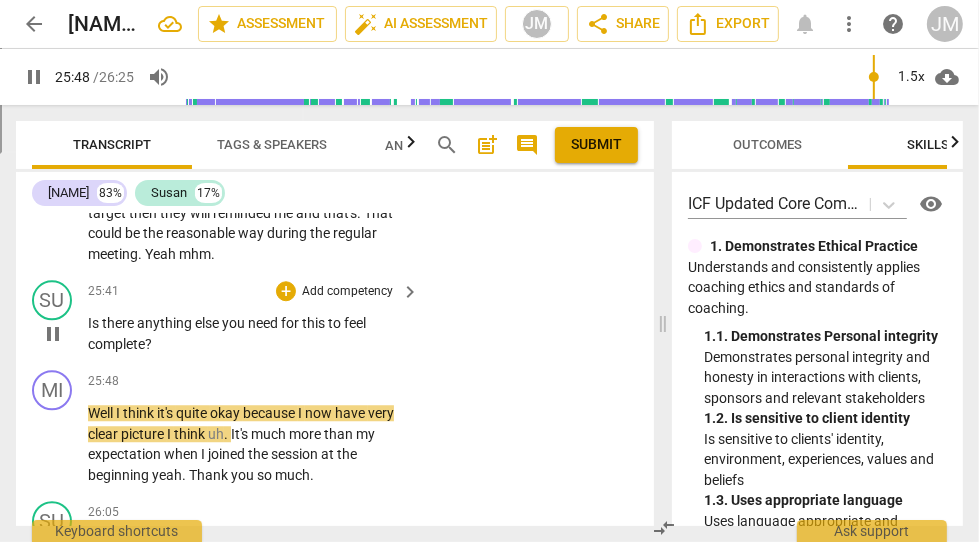 scroll, scrollTop: 8382, scrollLeft: 0, axis: vertical 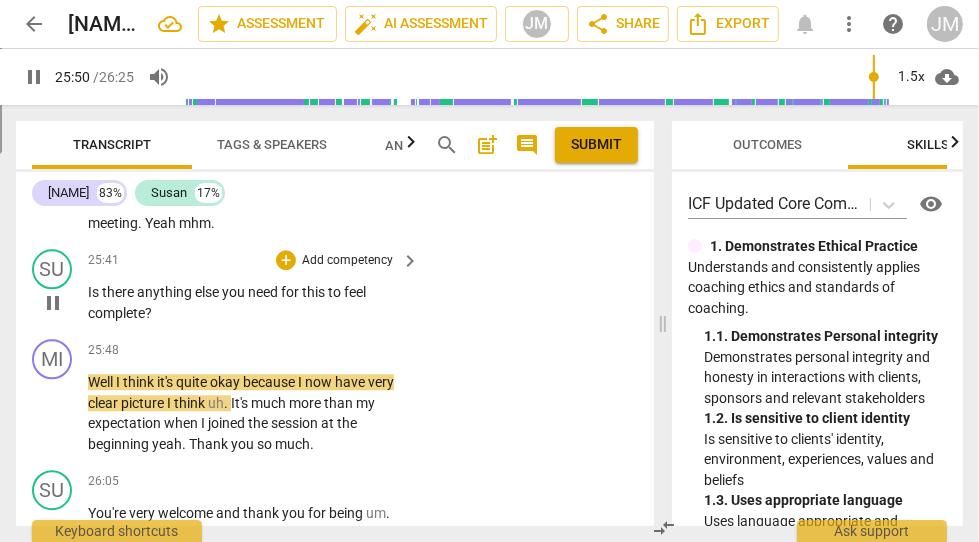click on "Add competency" at bounding box center [347, 261] 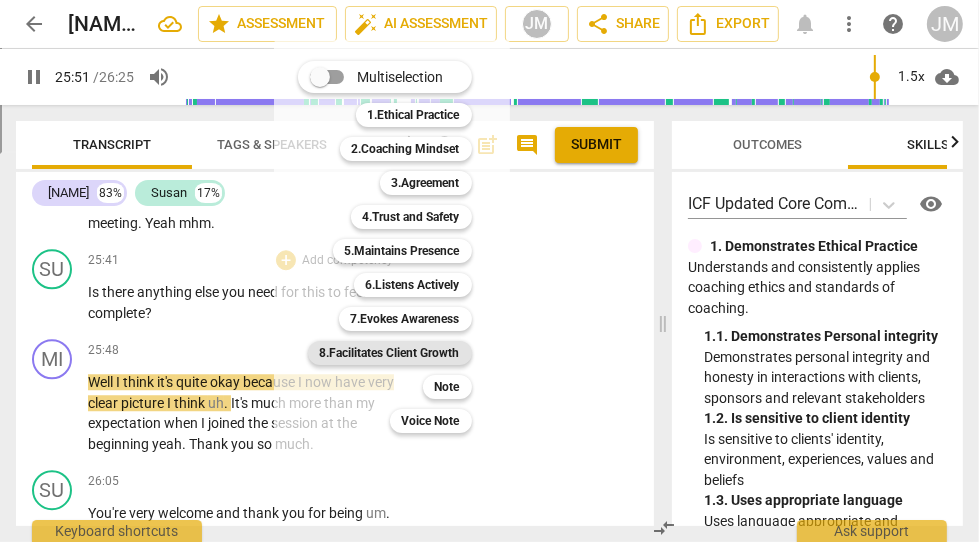 click on "8.Facilitates Client Growth" at bounding box center (390, 353) 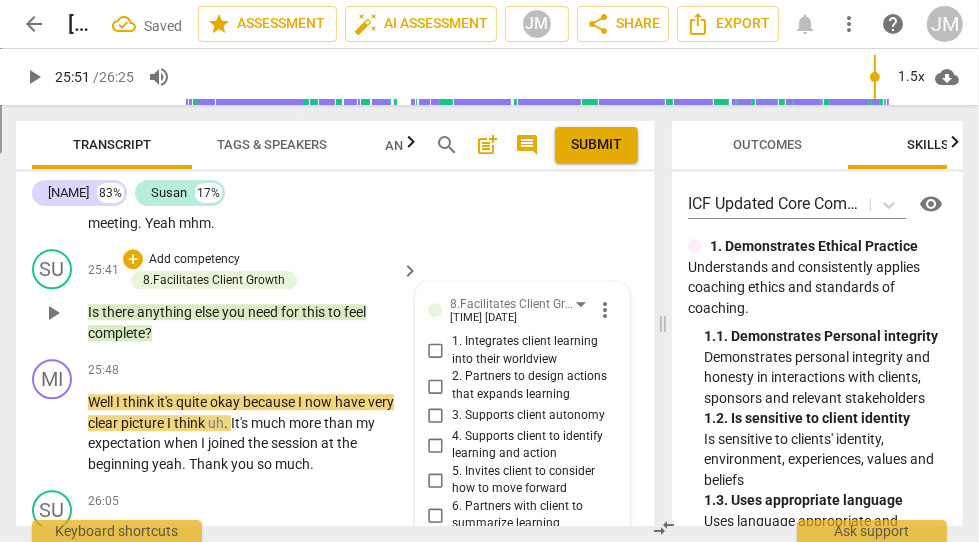 scroll, scrollTop: 8624, scrollLeft: 0, axis: vertical 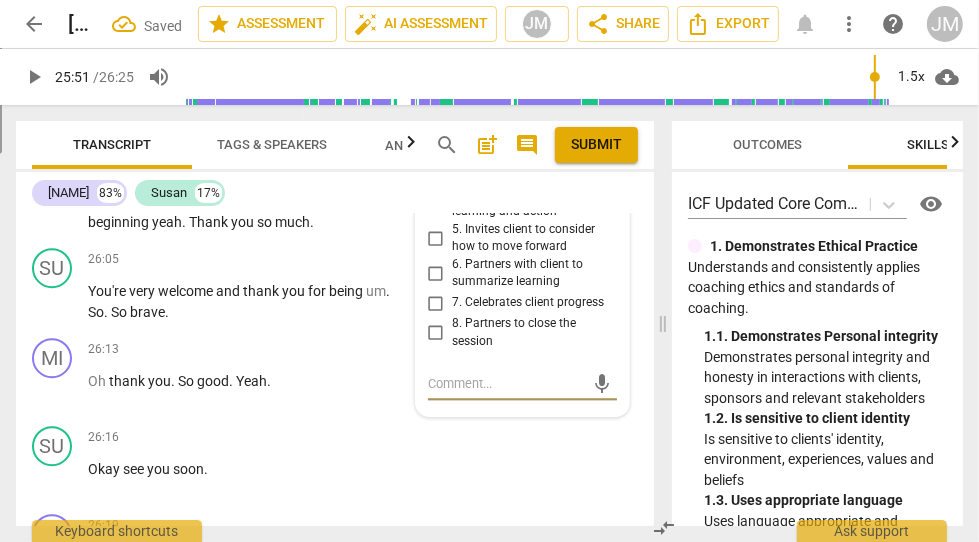 click on "8. Partners to close the session" at bounding box center (436, 333) 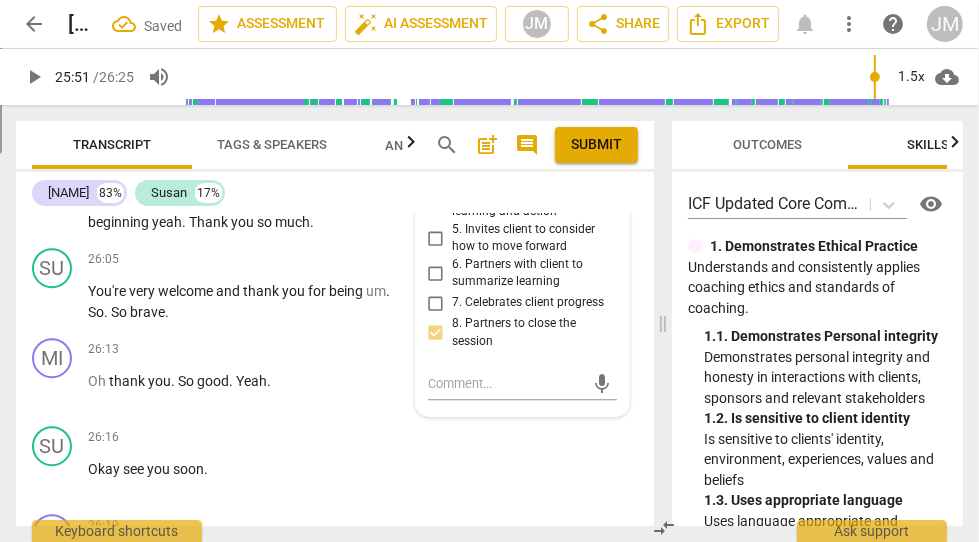 click on "8. Partners to close the session" at bounding box center [436, 333] 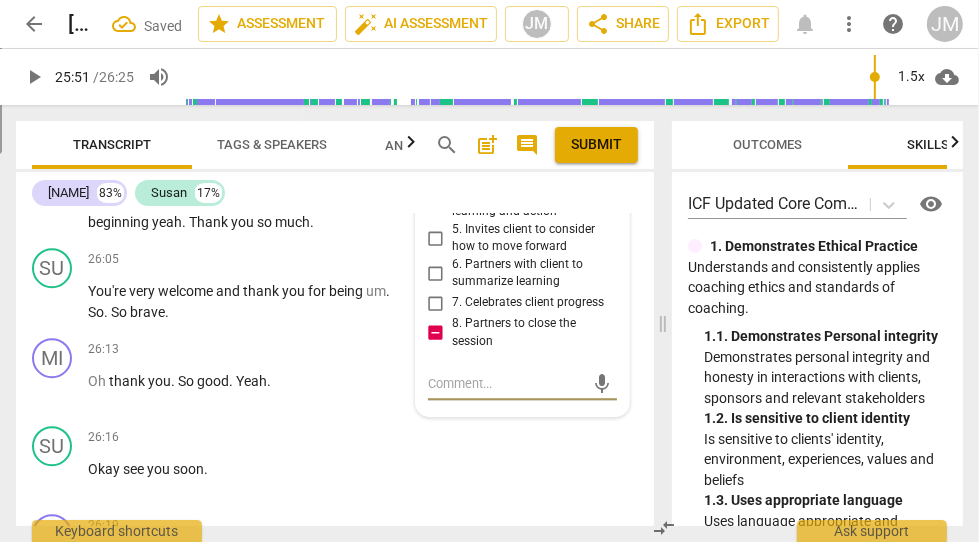 click at bounding box center [506, 383] 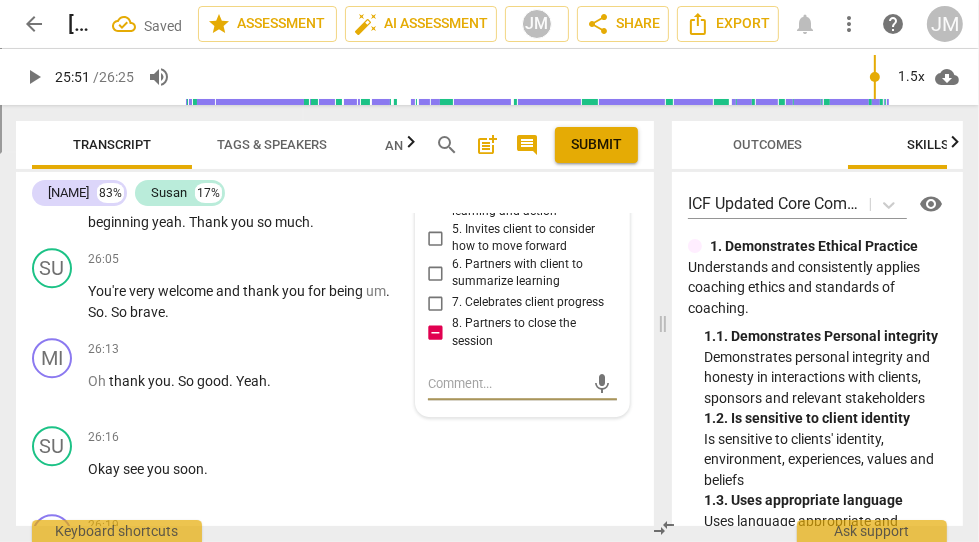 type on "Y" 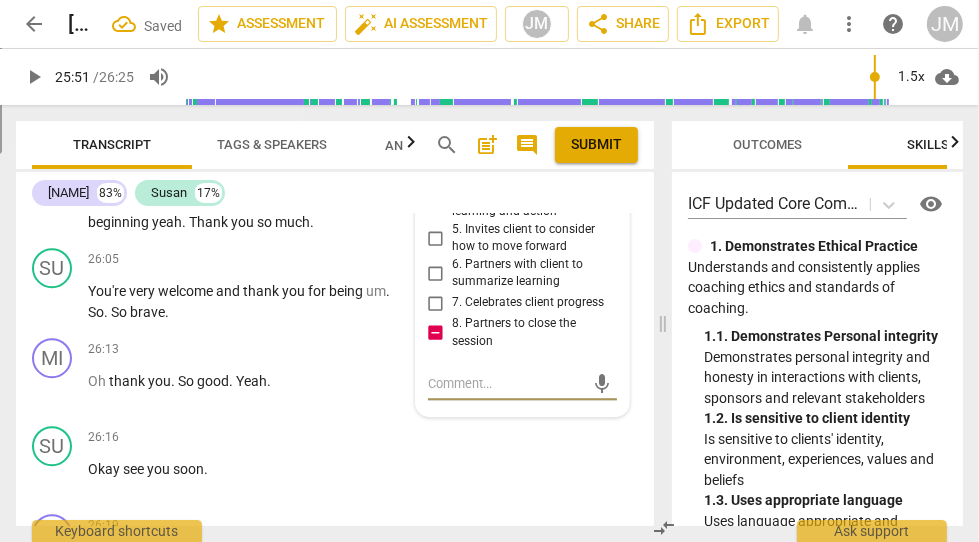 type on "Y" 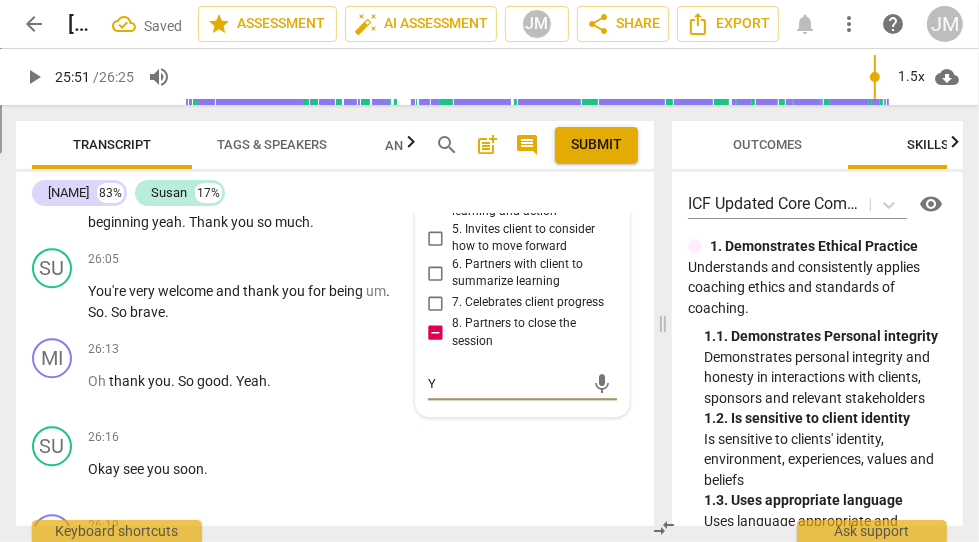 type on "Ye" 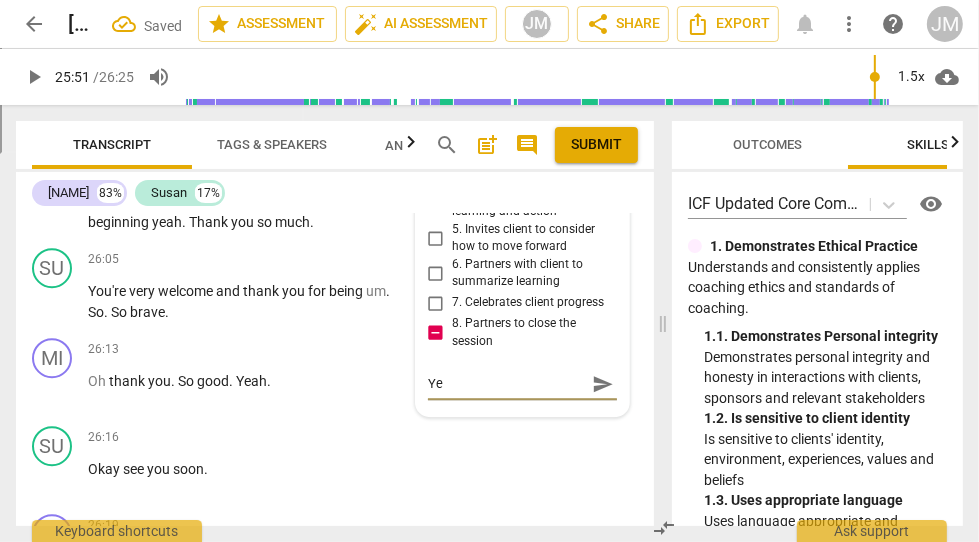 type on "Yes" 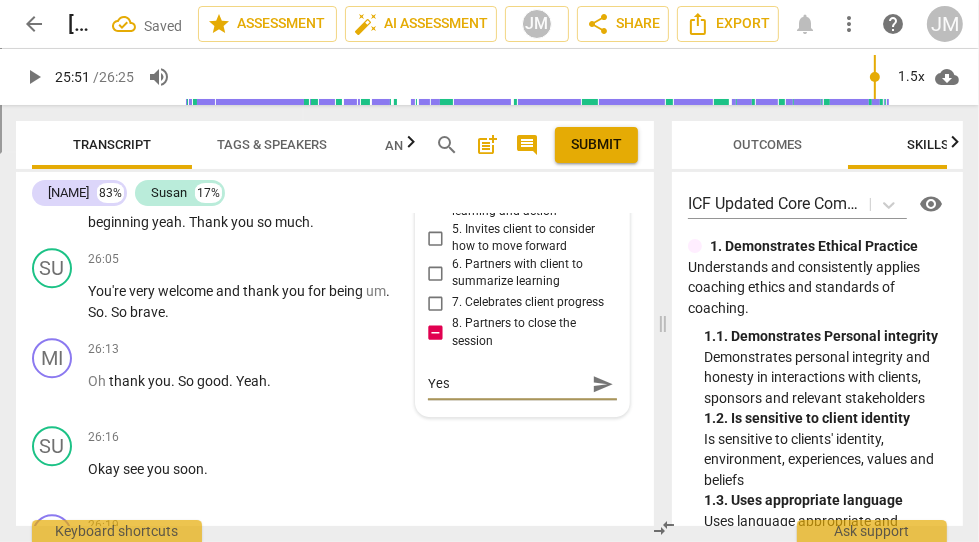 type on "Yes," 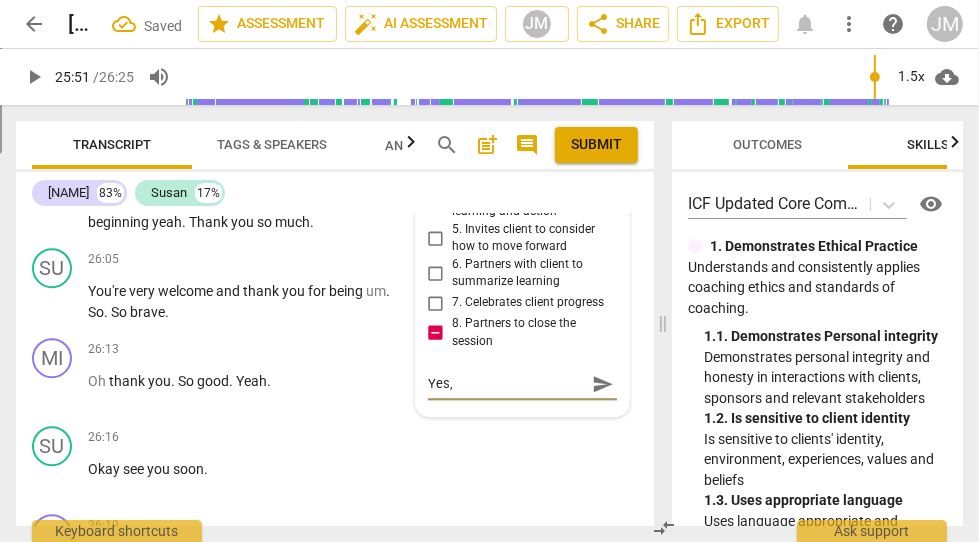 type on "Yes," 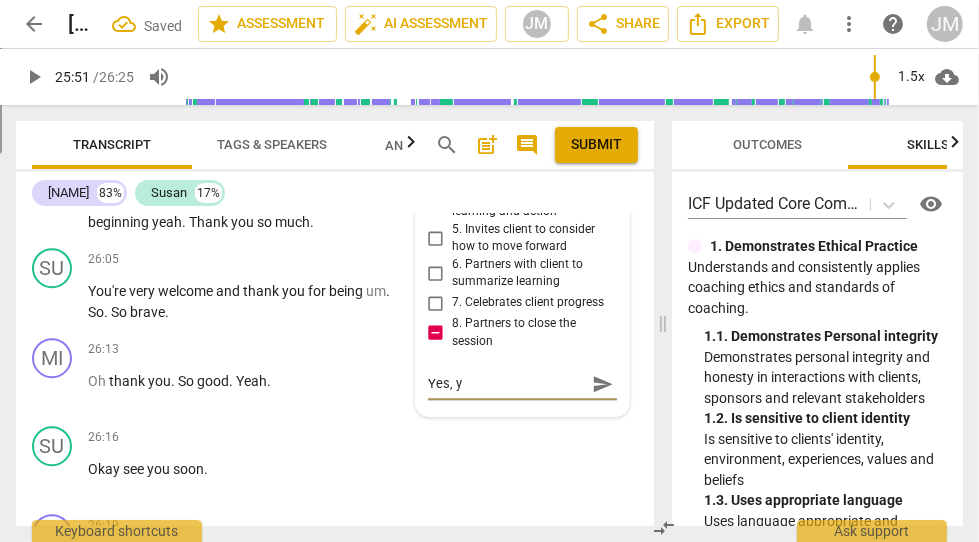 type on "Yes, yo" 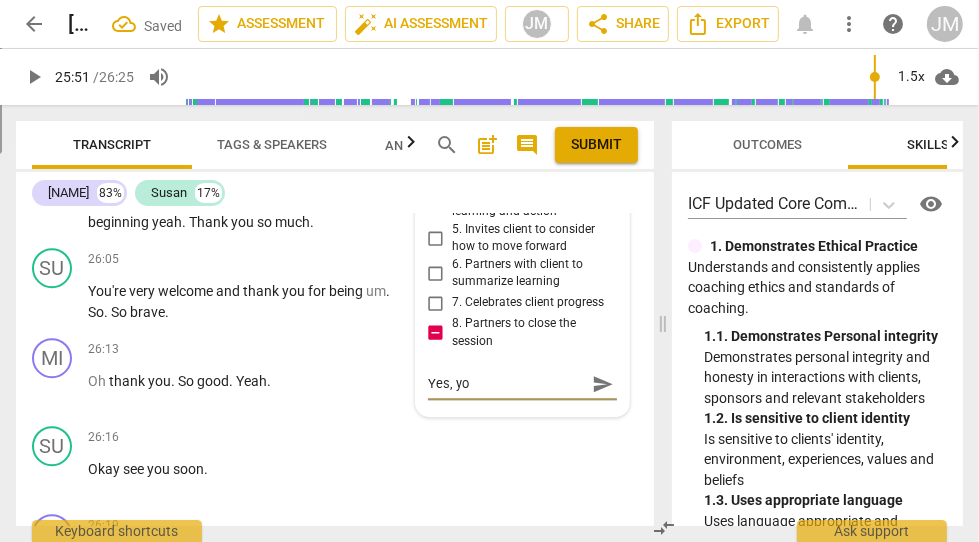 type on "Yes, you" 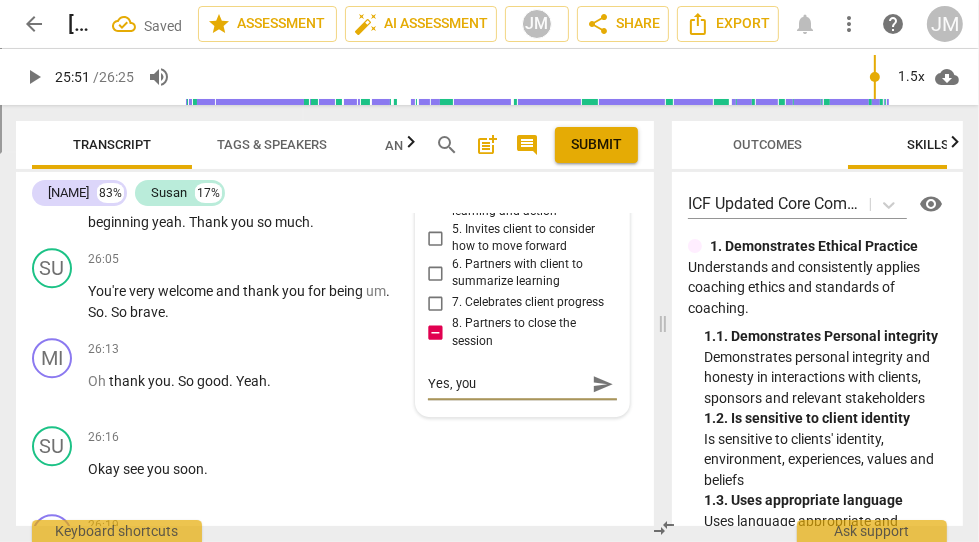 type on "Yes, you" 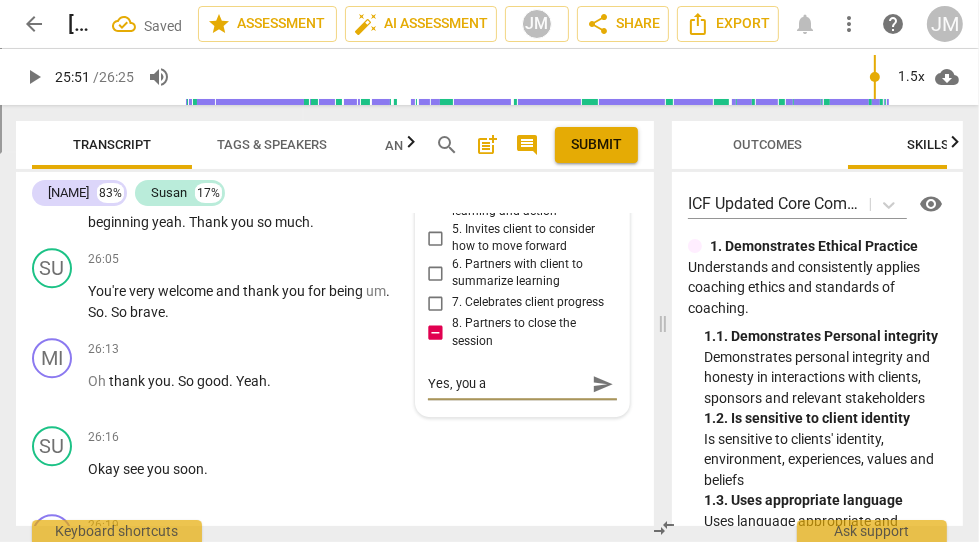 type on "Yes, you ar" 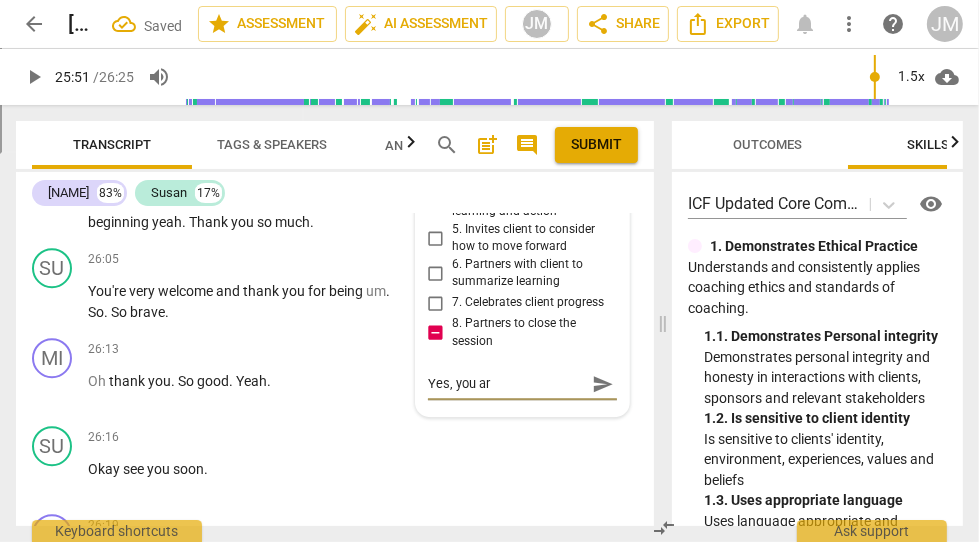 type on "Yes, you are" 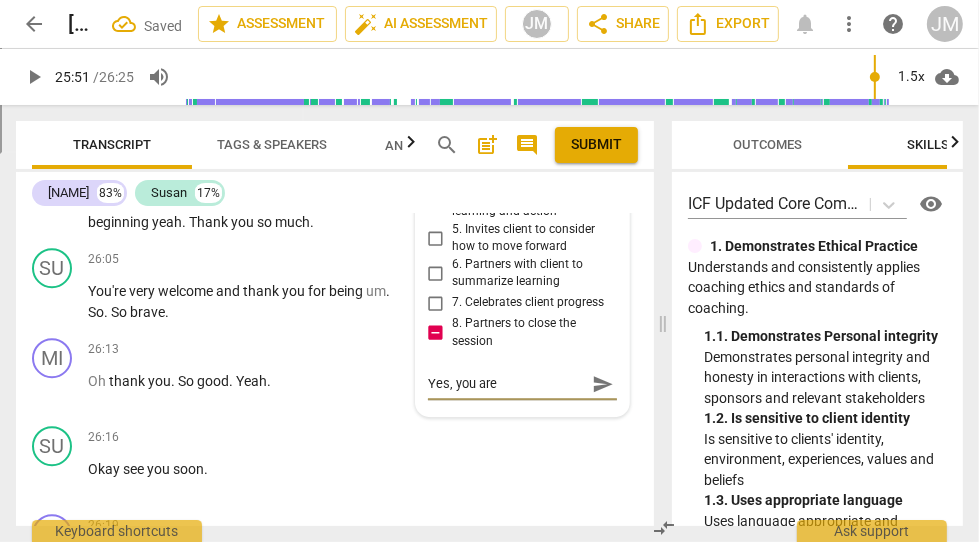 type on "Yes, you are" 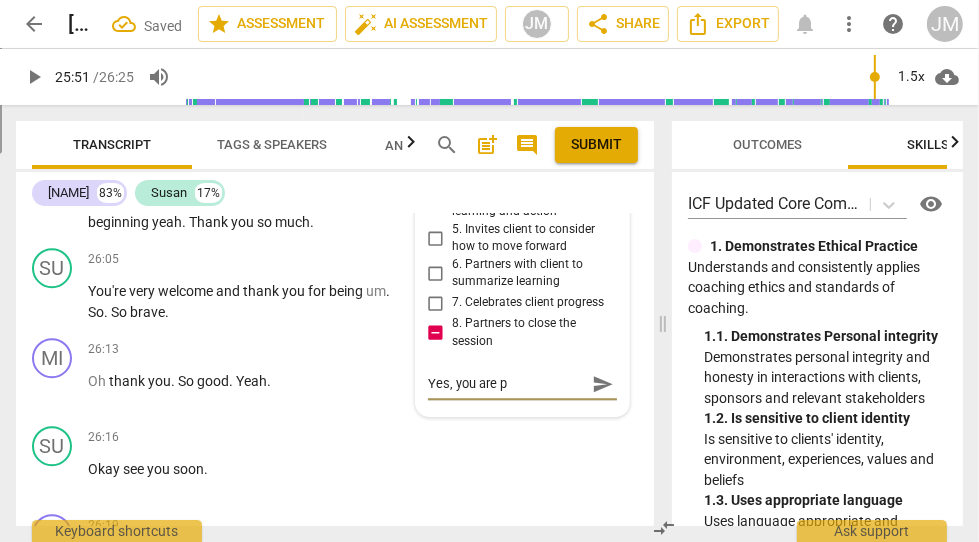 type on "Yes, you are pa" 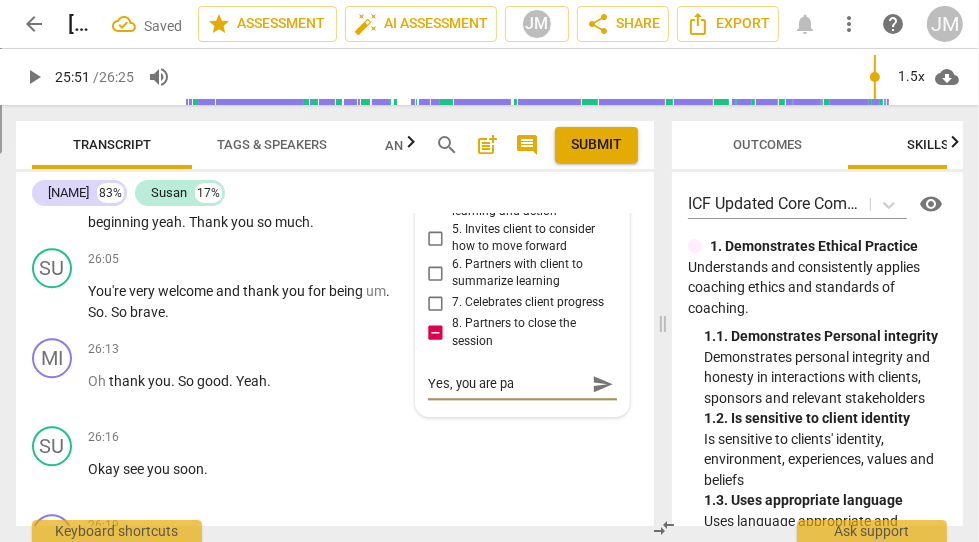 type on "Yes, you are par" 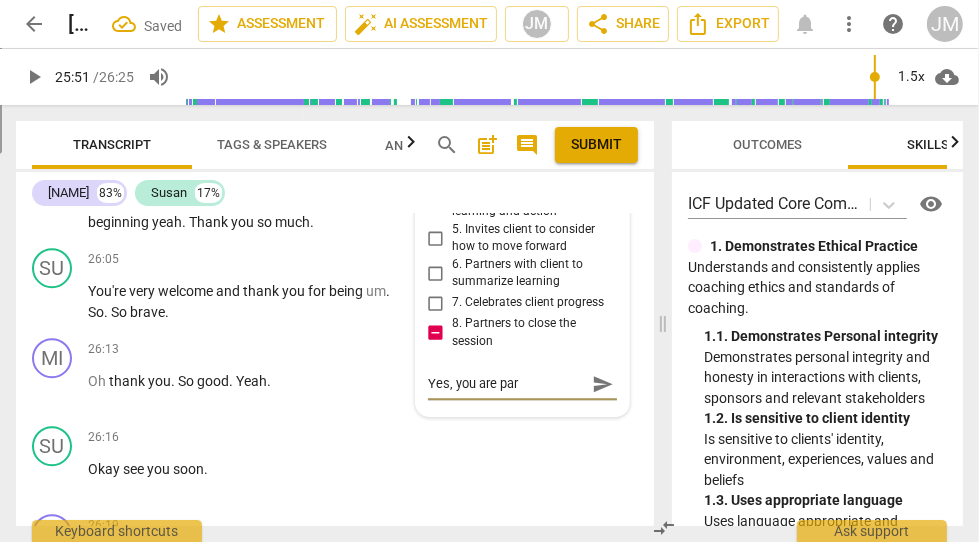 type on "Yes, you are part" 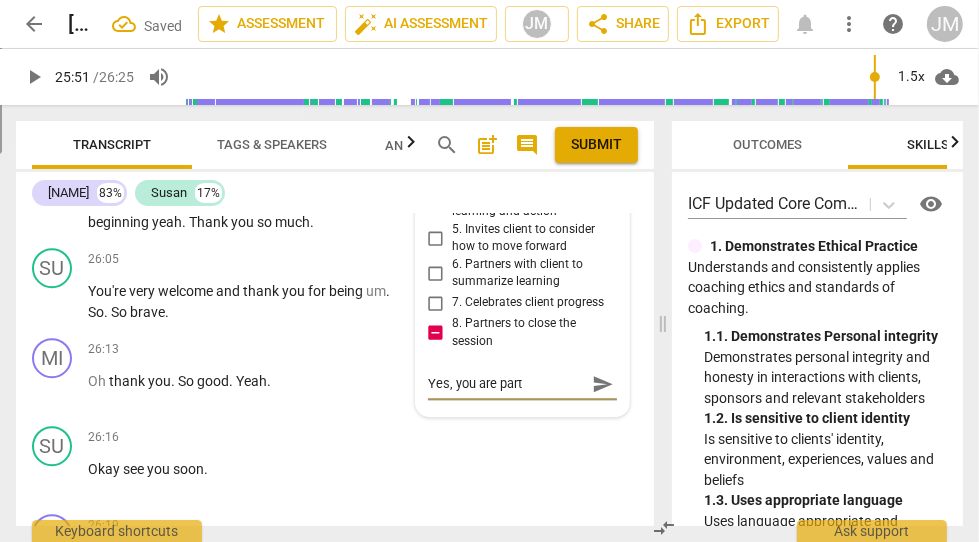type on "Yes, you are partn" 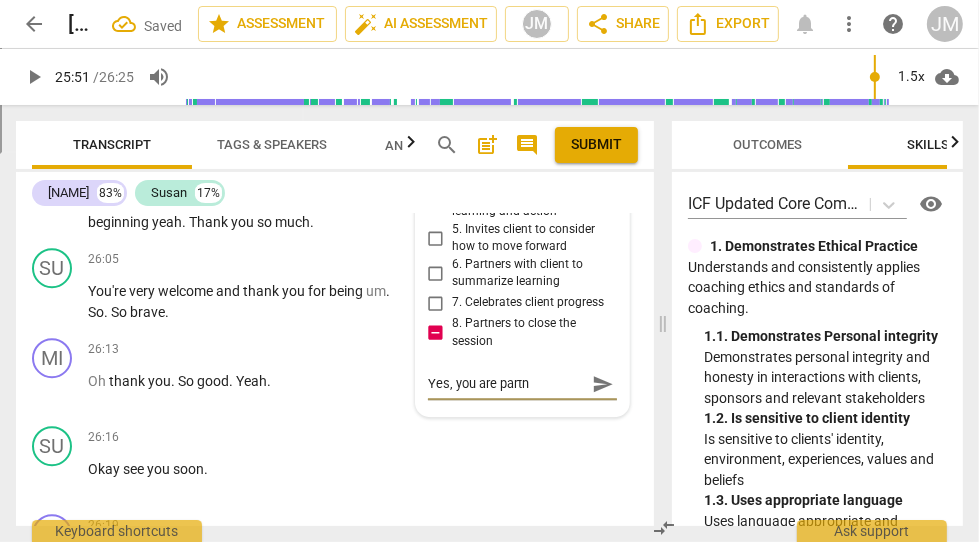 type on "Yes, you are partne" 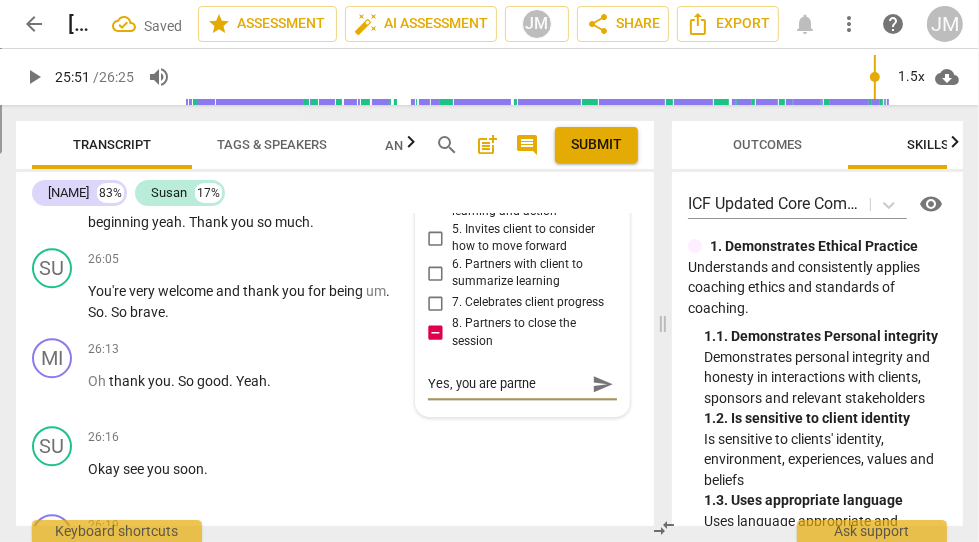 type on "Yes, you are partner" 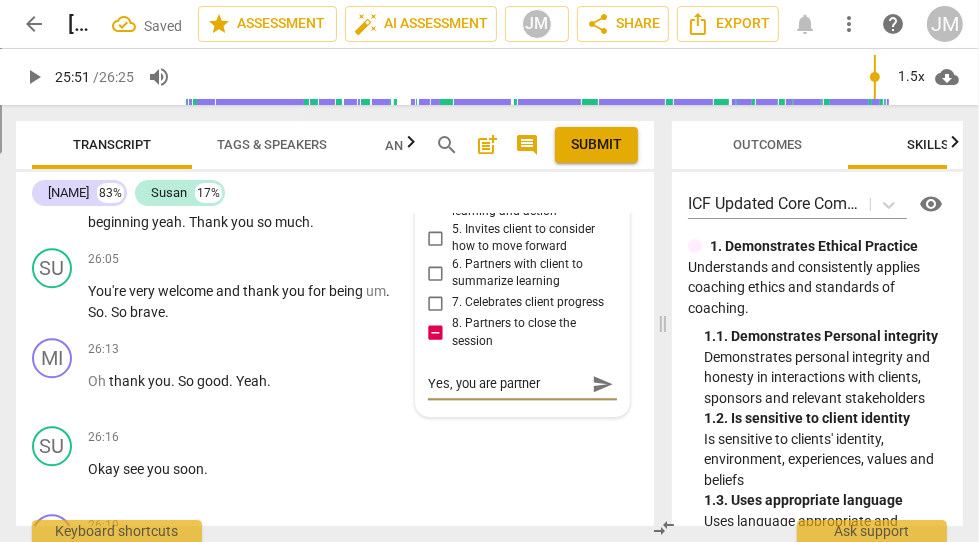 type on "Yes, you are partneri" 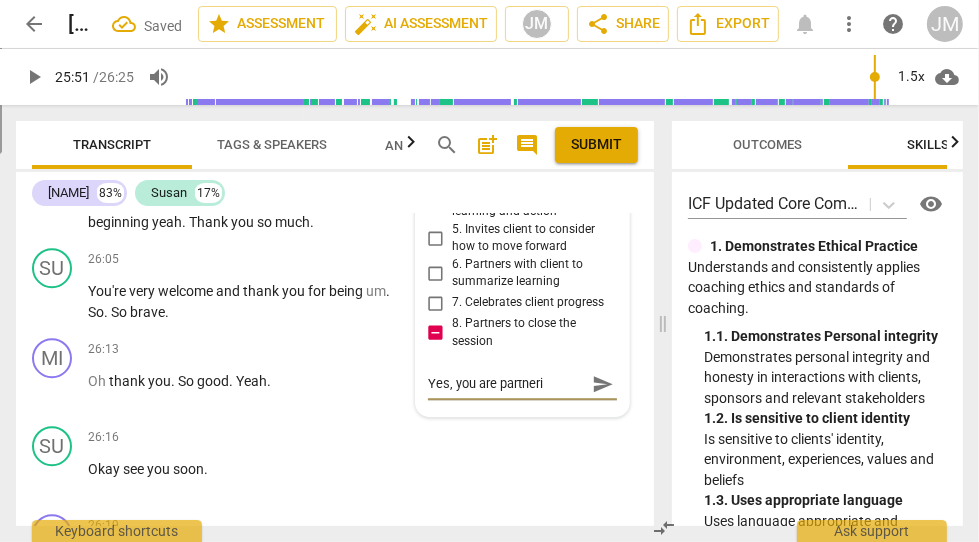 type on "Yes, you are partnerin" 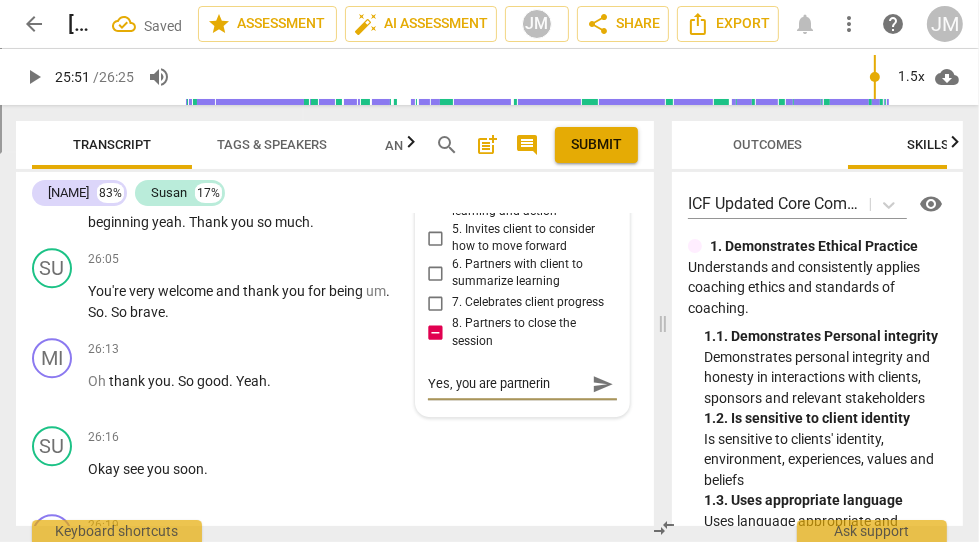 type on "Yes, you are partnering" 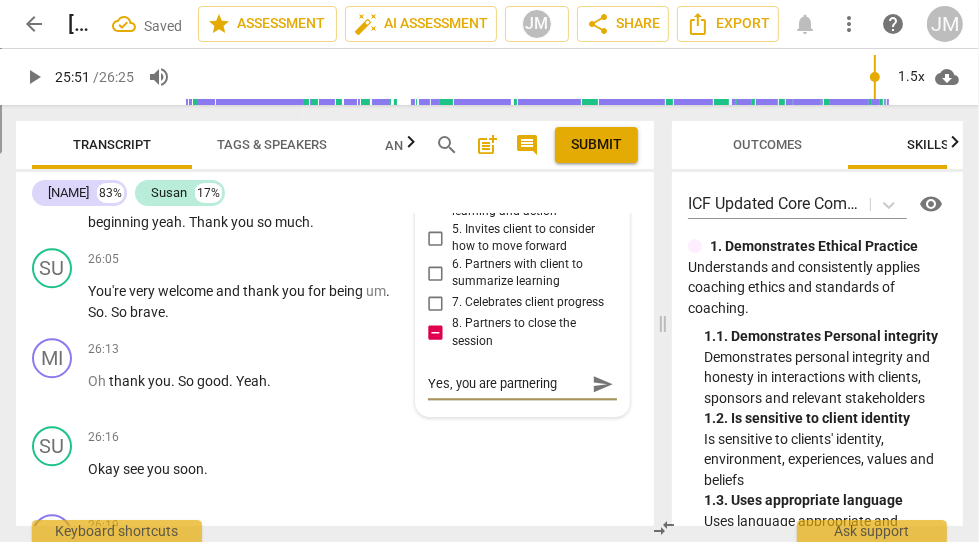 type on "Yes, you are partnering" 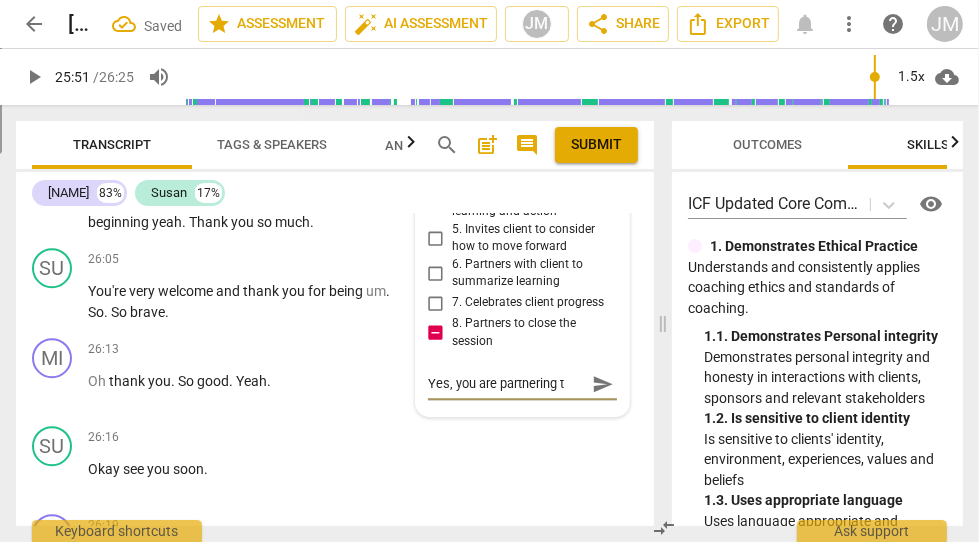type on "Yes, you are partnering to" 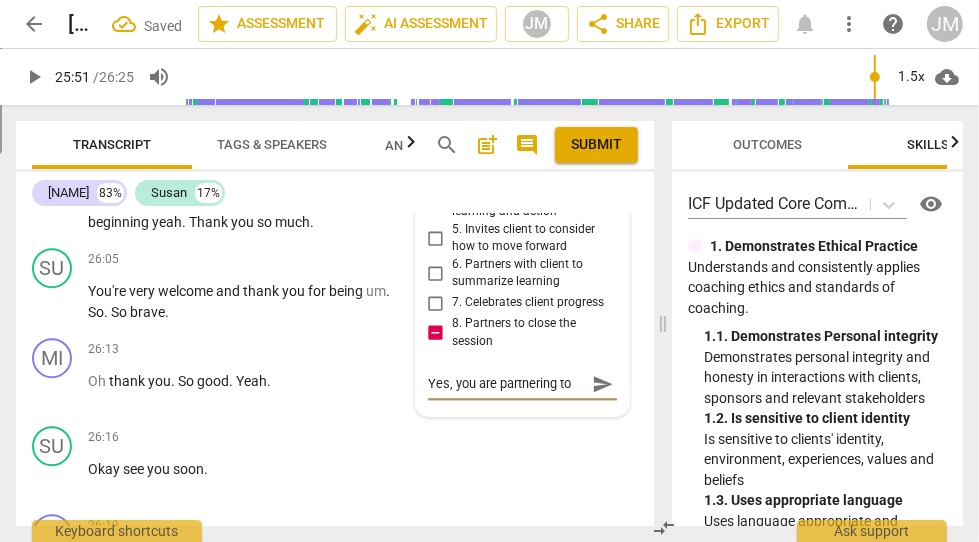 type on "Yes, you are partnering to" 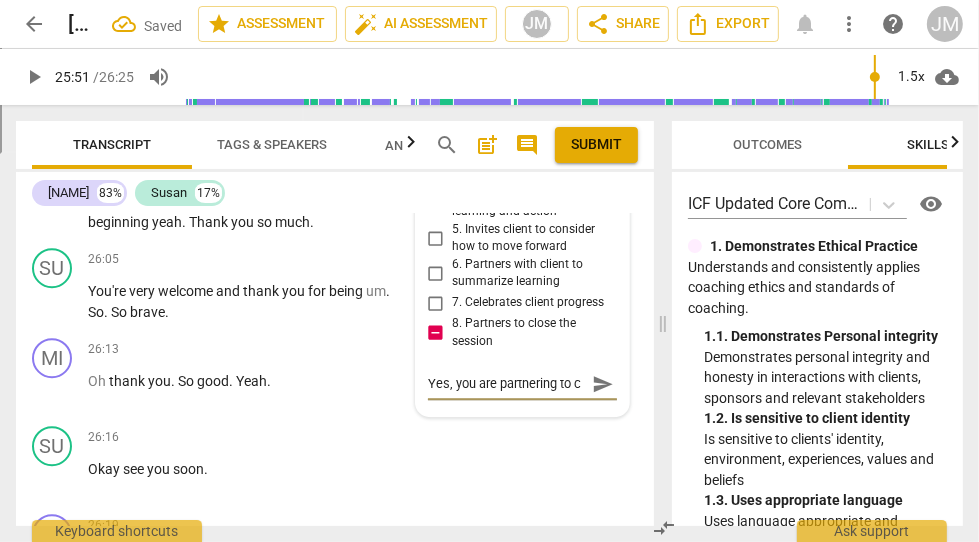 type on "Yes, you are partnering to cl" 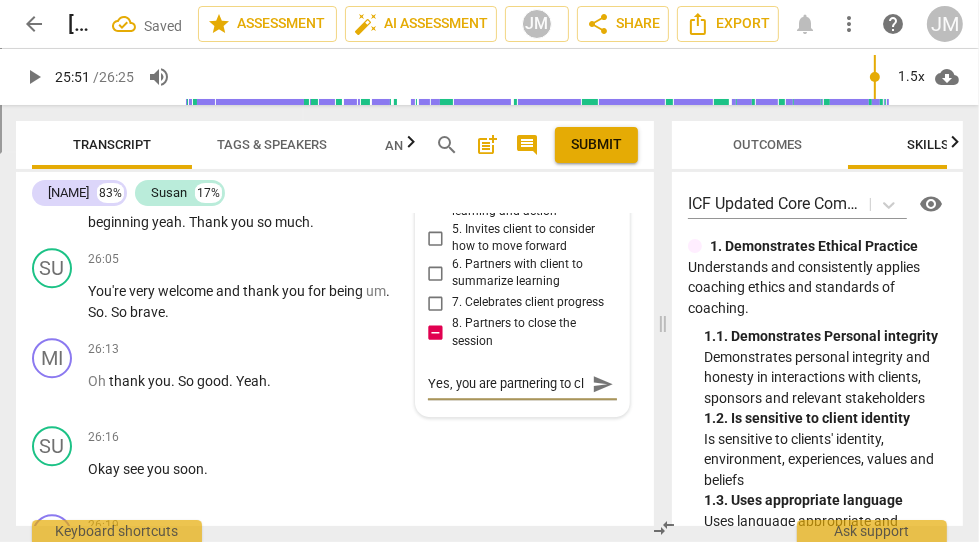 scroll, scrollTop: 16, scrollLeft: 0, axis: vertical 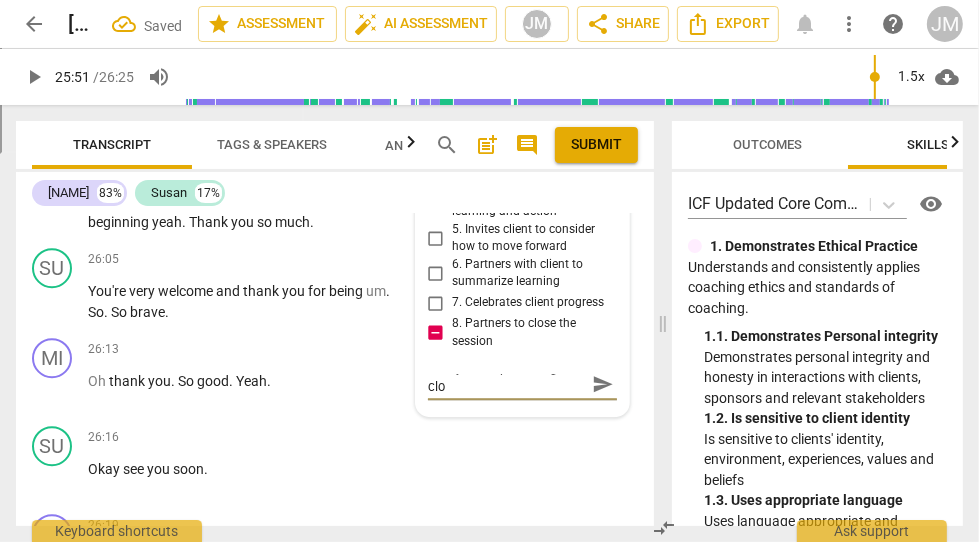 type on "Yes, you are partnering to clos" 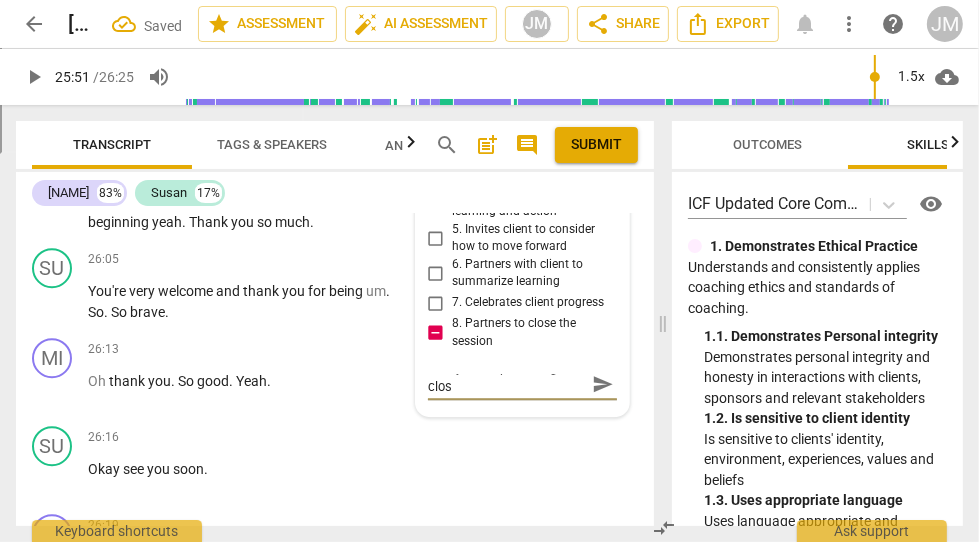 type on "Yes, you are partnering to close" 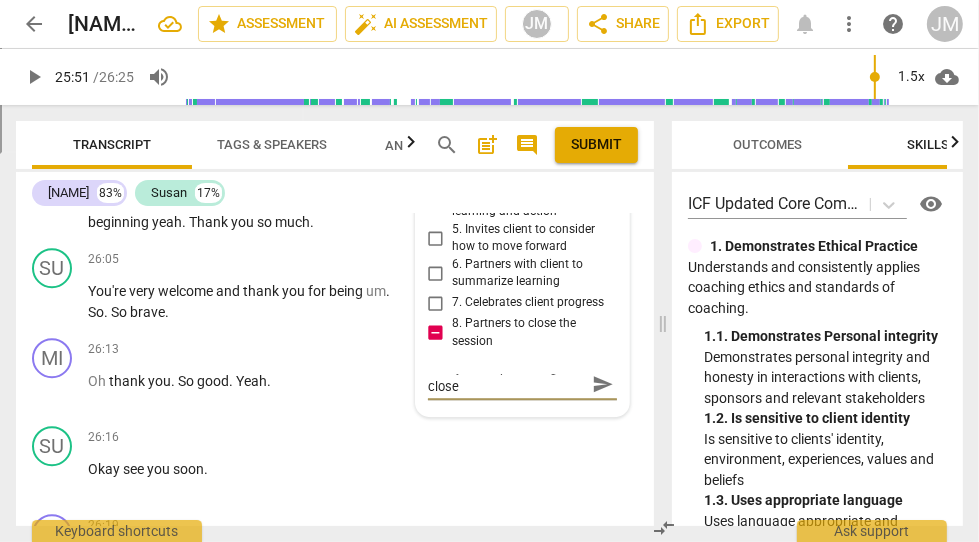 type on "Yes, you are partnering to close" 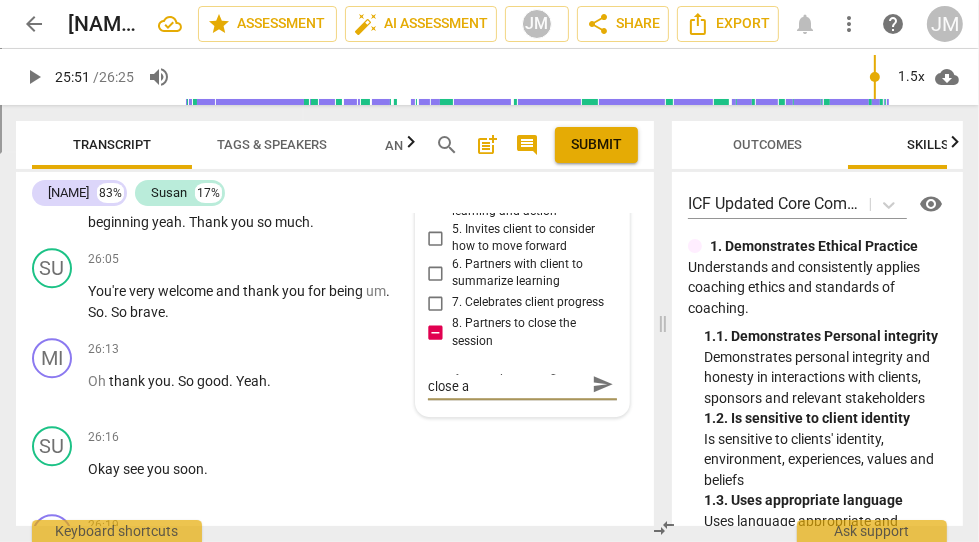 scroll, scrollTop: 0, scrollLeft: 0, axis: both 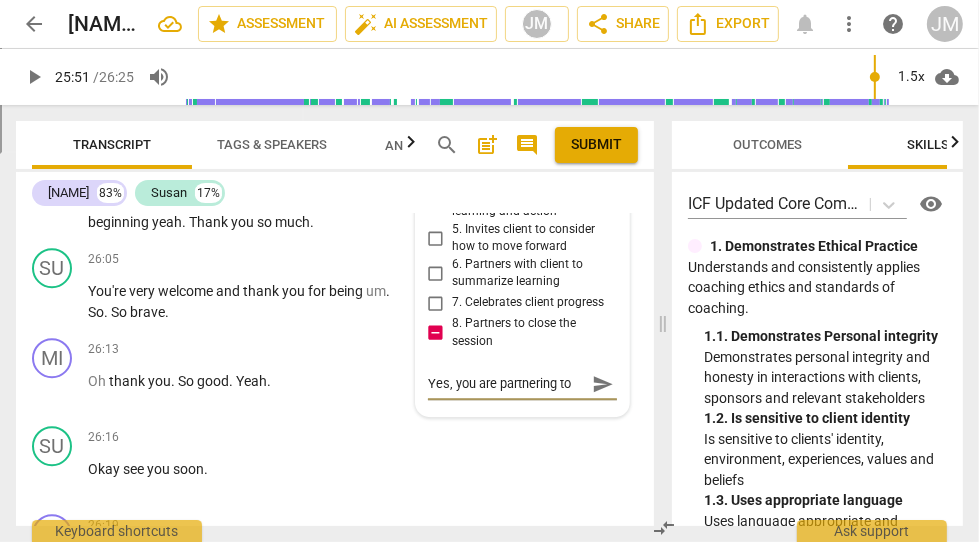 type on "Yes, you are partnering to close an" 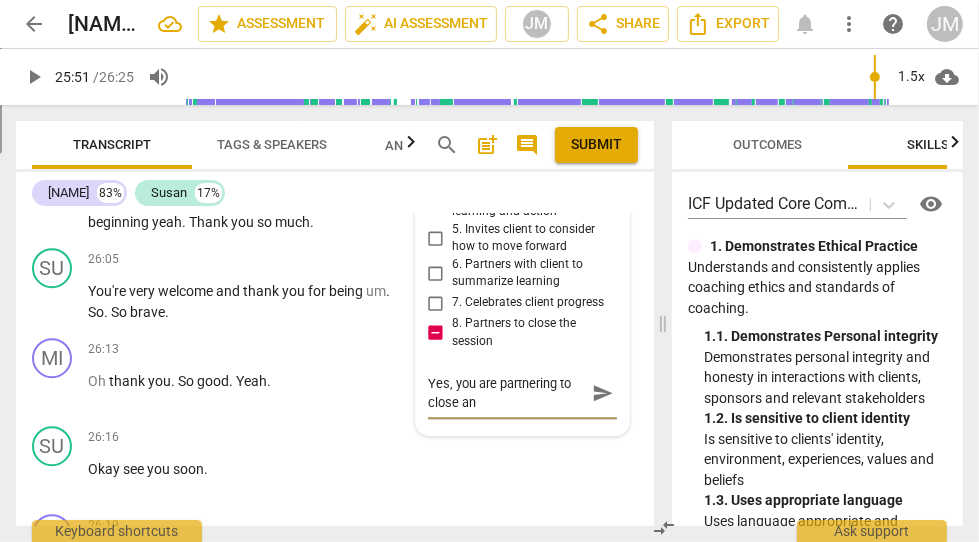 type on "Yes, you are partnering to close and" 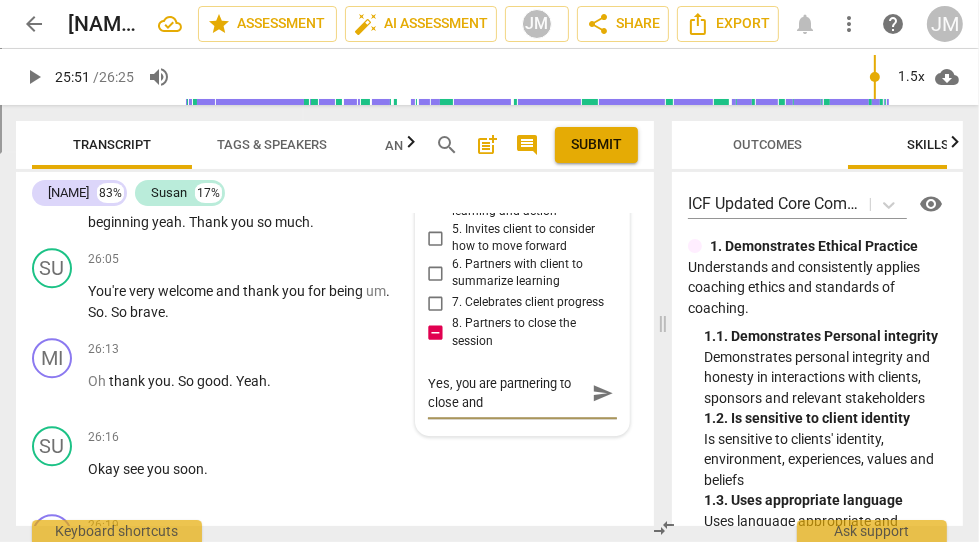 type on "Yes, you are partnering to close and" 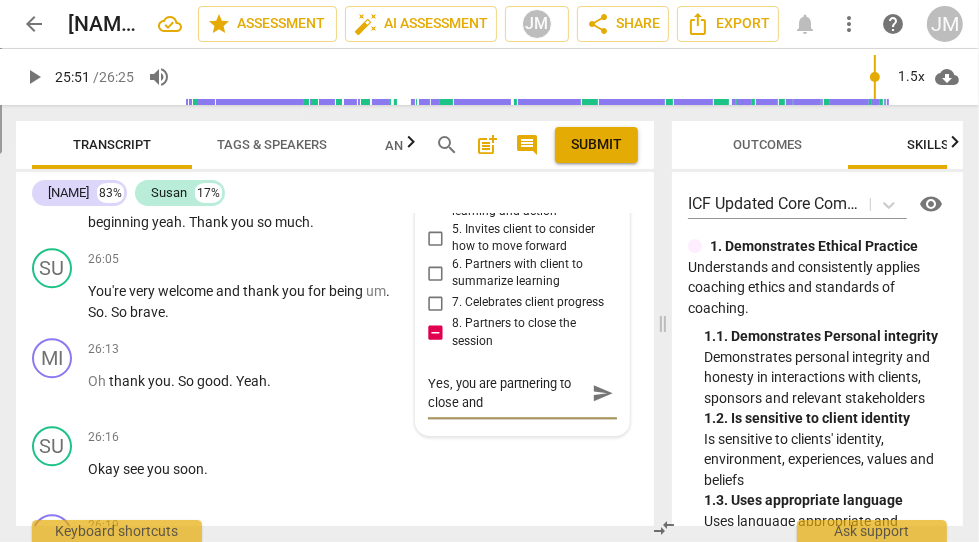 type on "Yes, you are partnering to close and t" 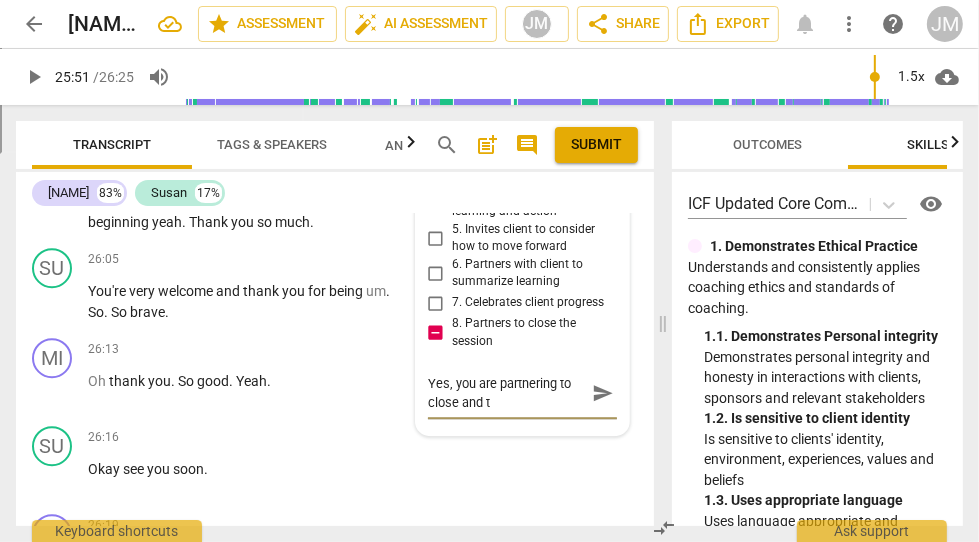 type on "Yes, you are partnering to close and to" 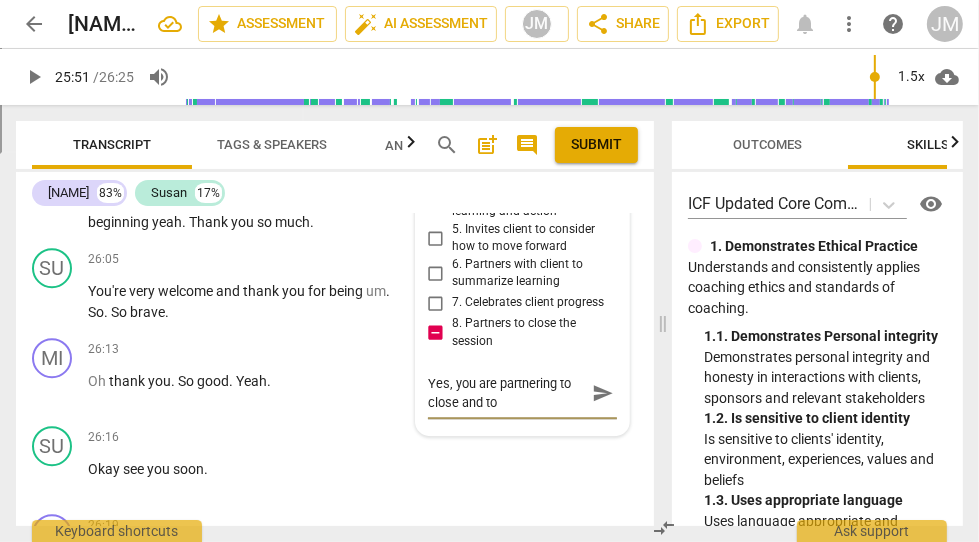 type on "Yes, you are partnering to close and to" 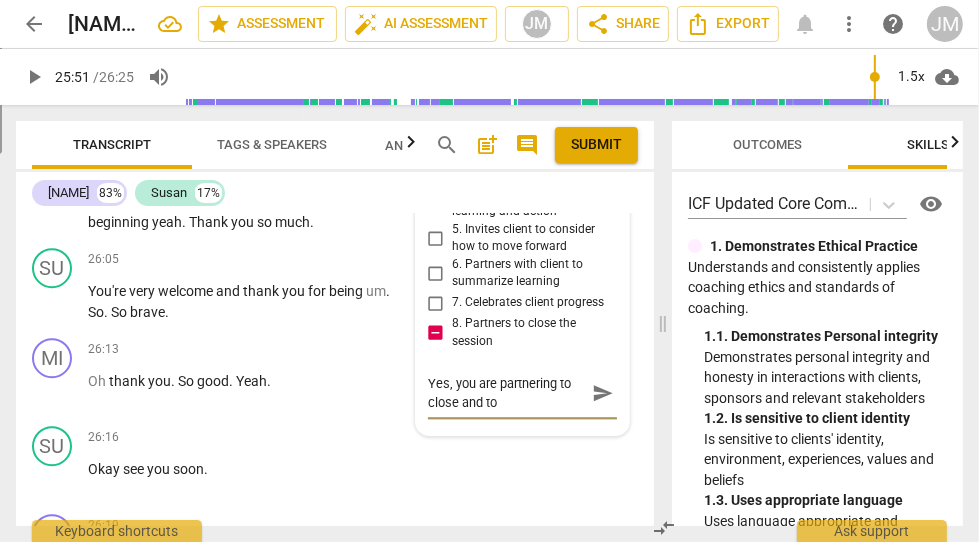 type on "Yes, you are partnering to close and to" 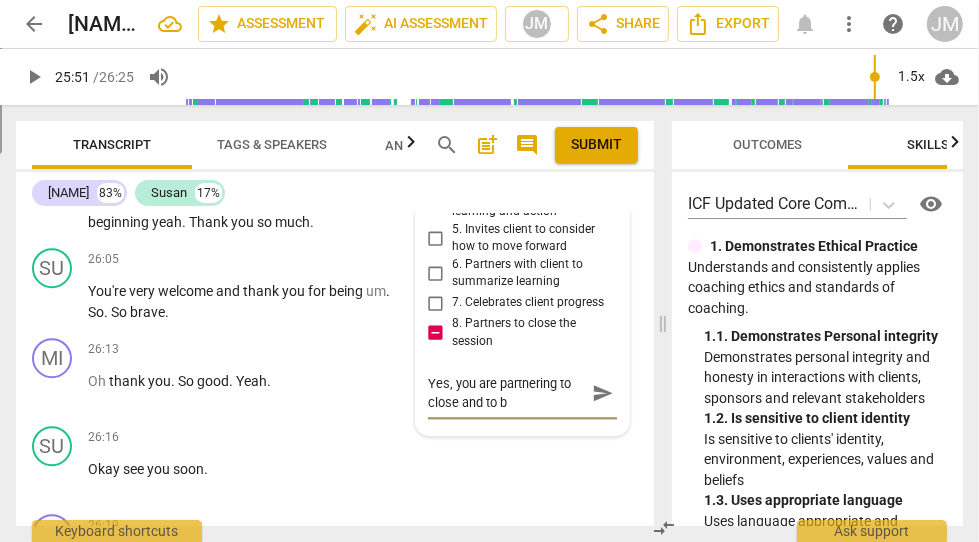 type on "Yes, you are partnering to close and to be" 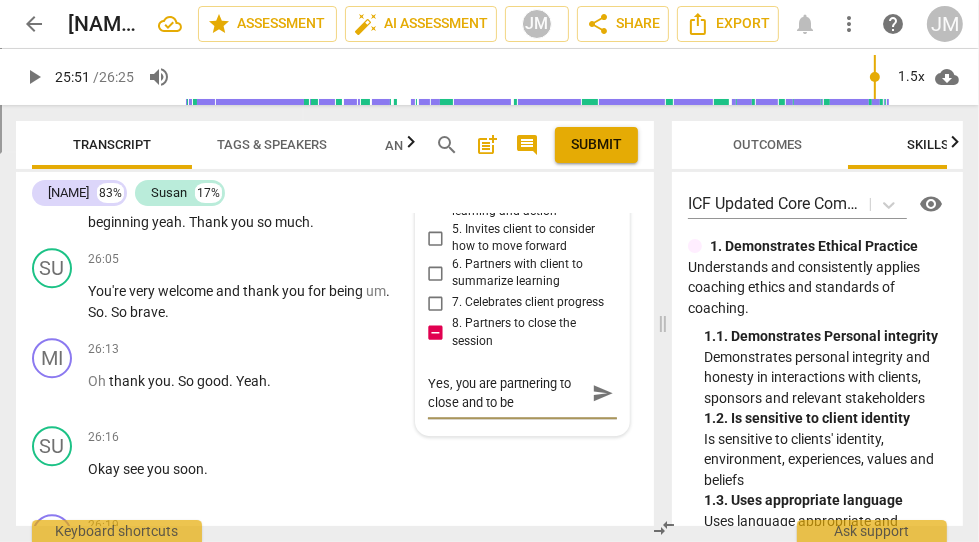 type on "Yes, you are partnering to close and to be" 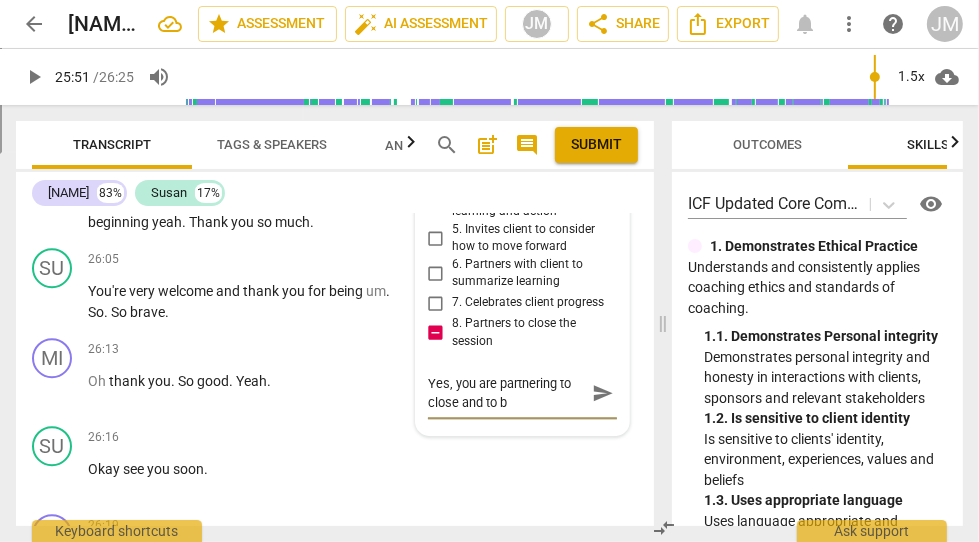 type on "Yes, you are partnering to close and to" 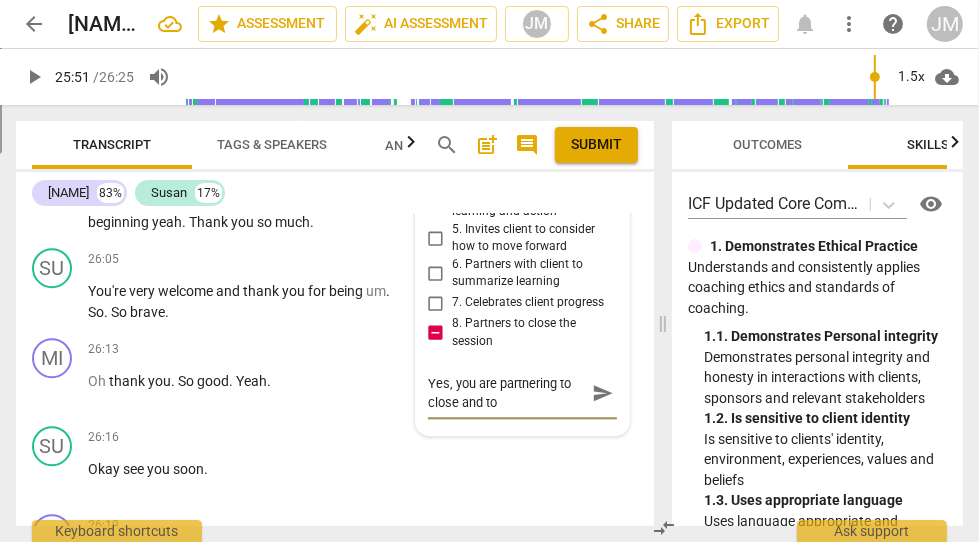 type on "Yes, you are partnering to close and to s" 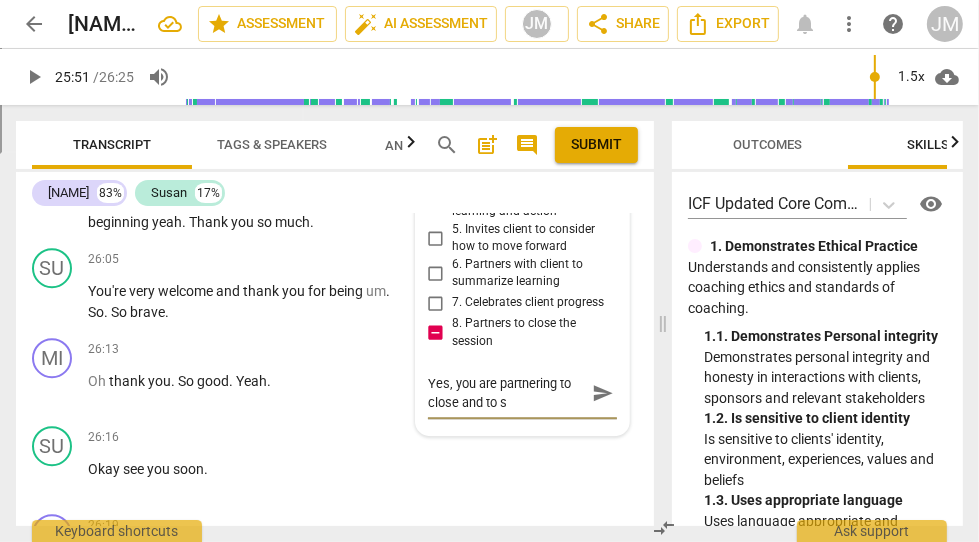 type on "Yes, you are partnering to close and to st" 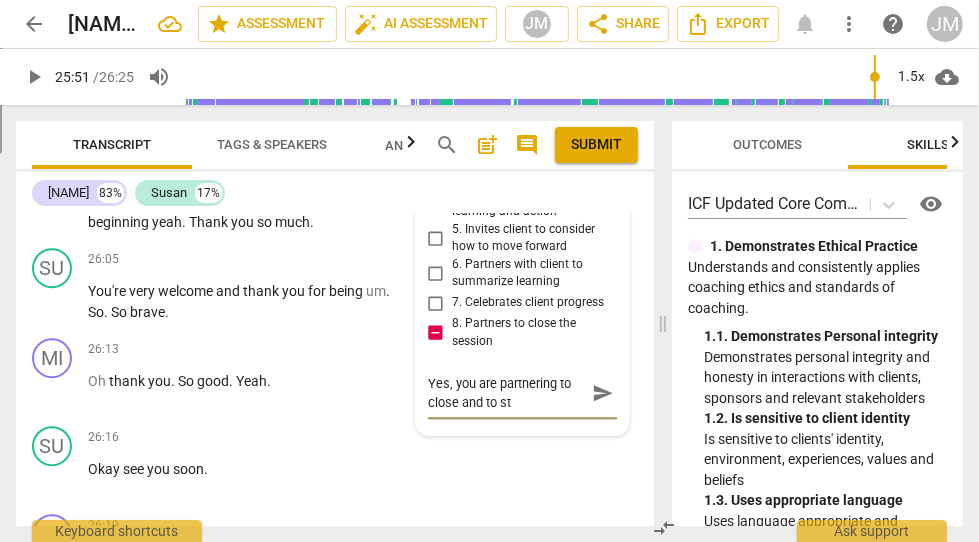 type on "Yes, you are partnering to close and to str" 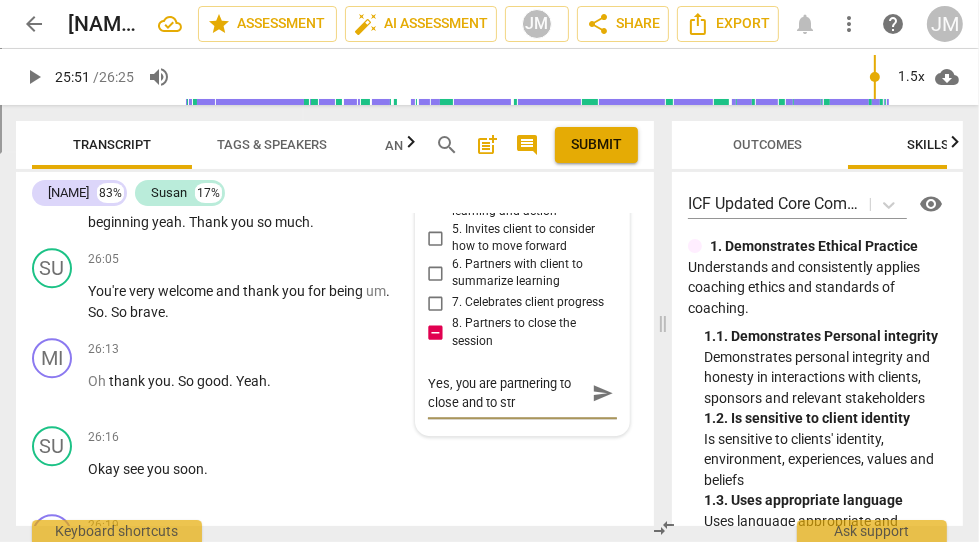 type on "Yes, you are partnering to close and to strn" 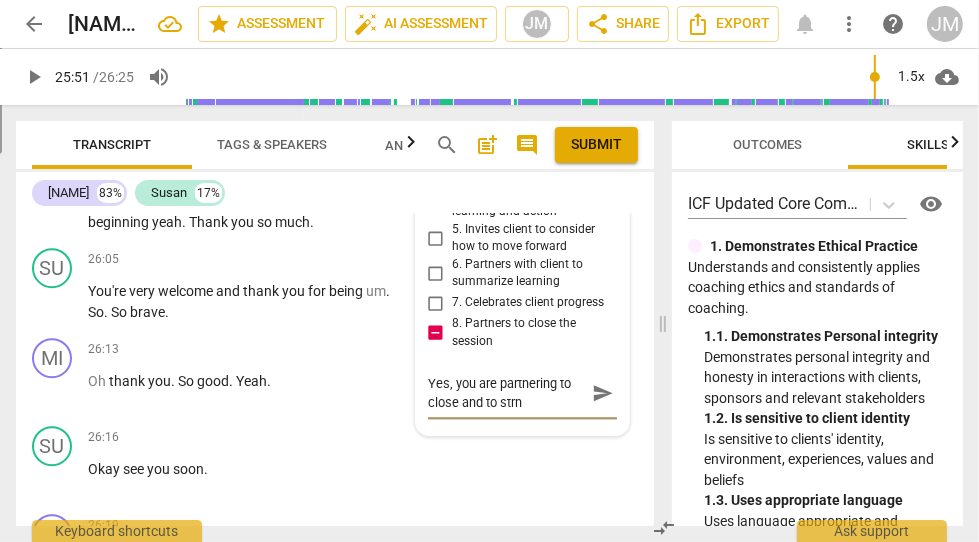 type on "Yes, you are partnering to close and to str" 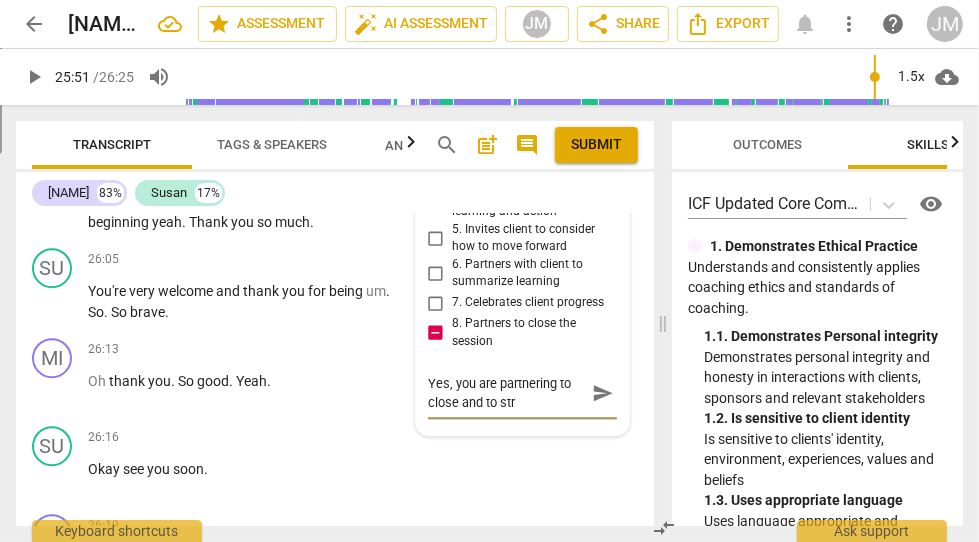 type on "Yes, you are partnering to close and to stre" 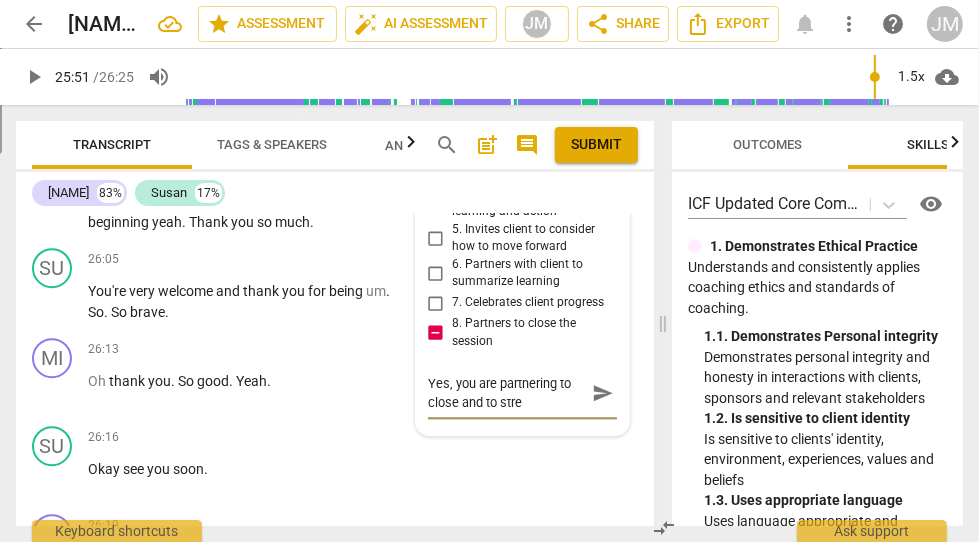 type on "Yes, you are partnering to close and to stren" 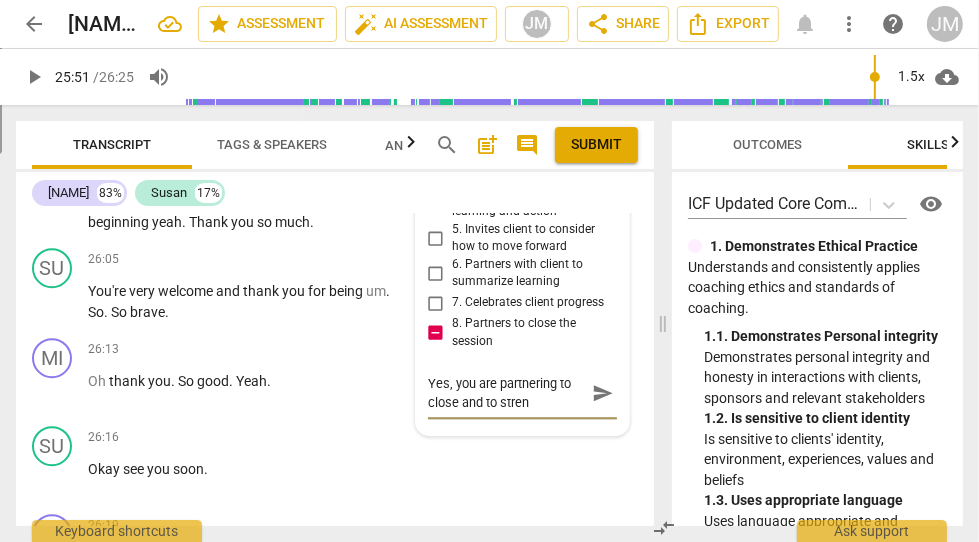type on "Yes, you are partnering to close and to streng" 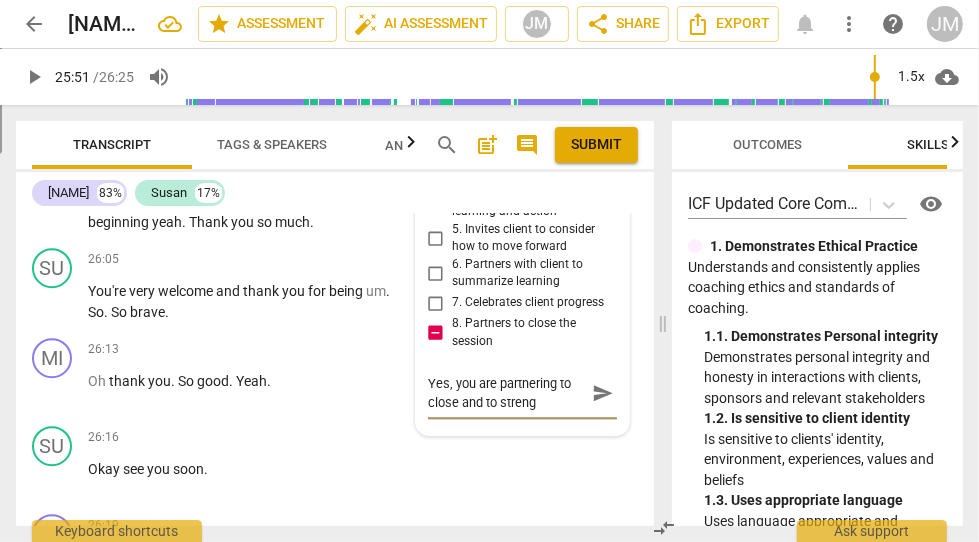 type on "Yes, you are partnering to close and to strengt" 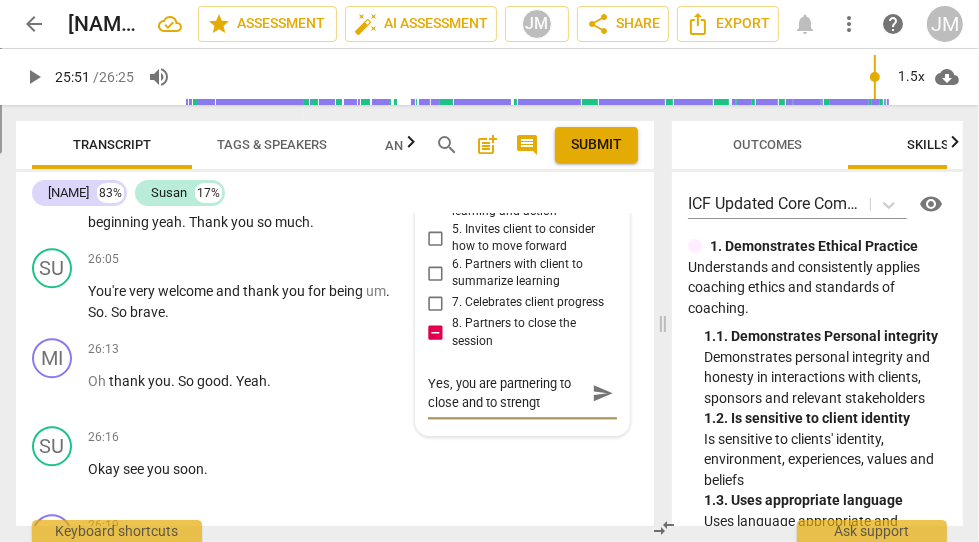 type on "Yes, you are partnering to close and to strength" 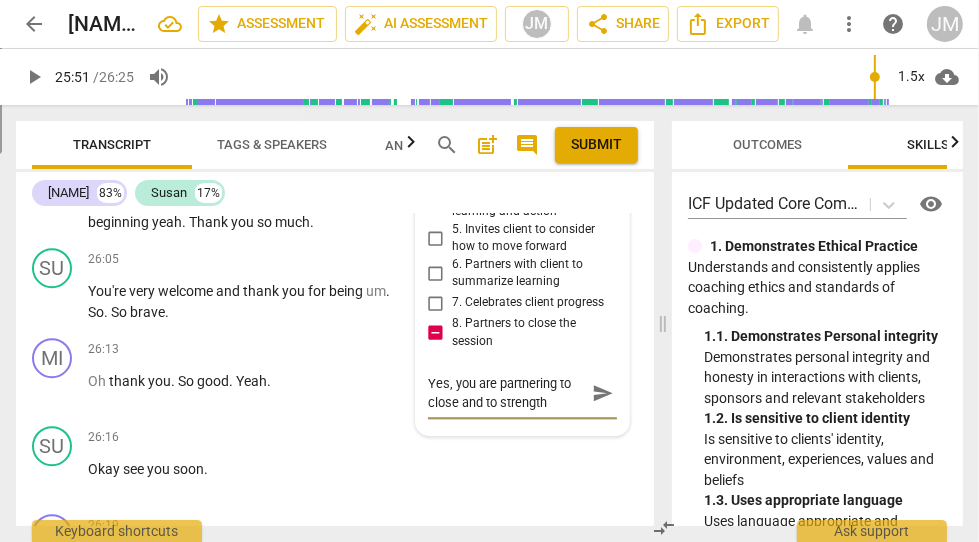 type on "Yes, you are partnering to close and to strengthe" 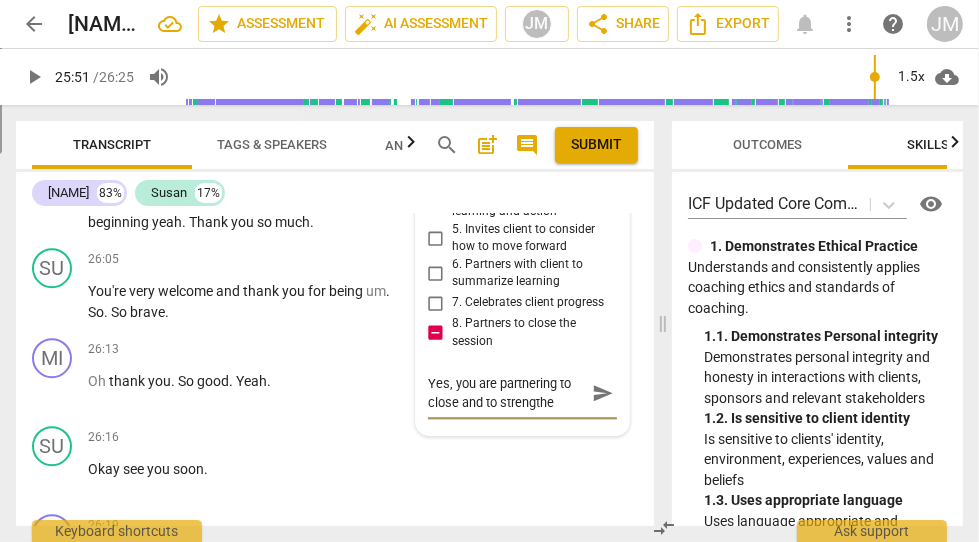 type on "Yes, you are partnering to close and to strengthen" 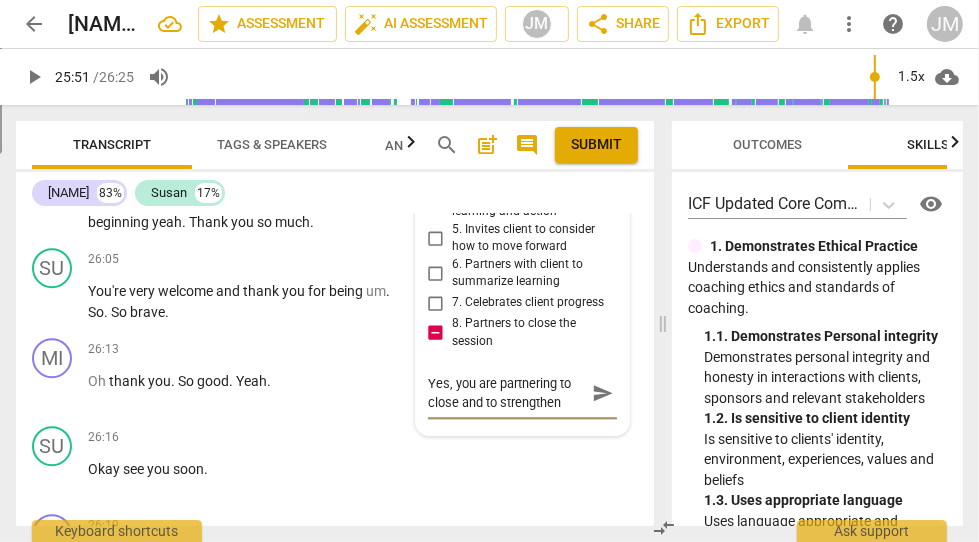 type on "Yes, you are partnering to close and to strengthen" 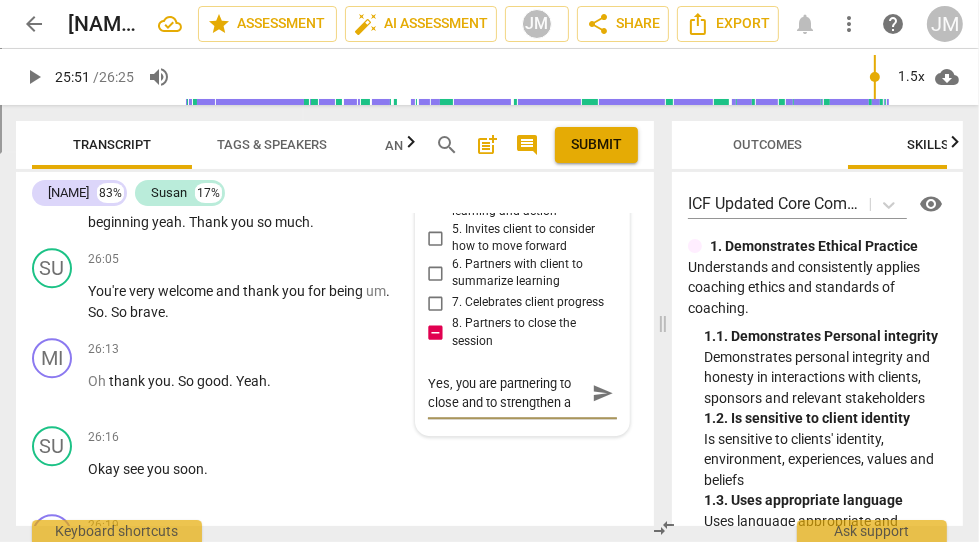 type on "Yes, you are partnering to close and to strengthen af" 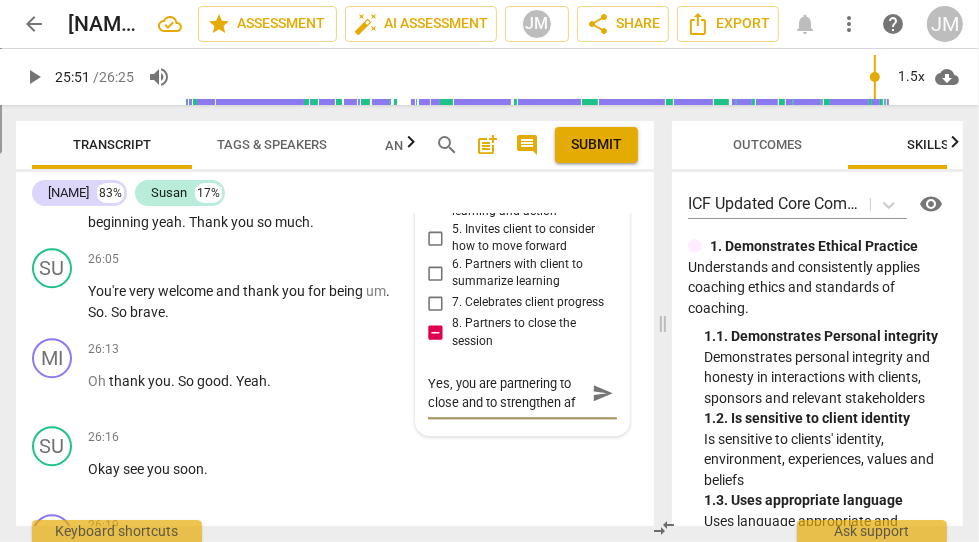 type on "Yes, you are partnering to close and to strengthen a" 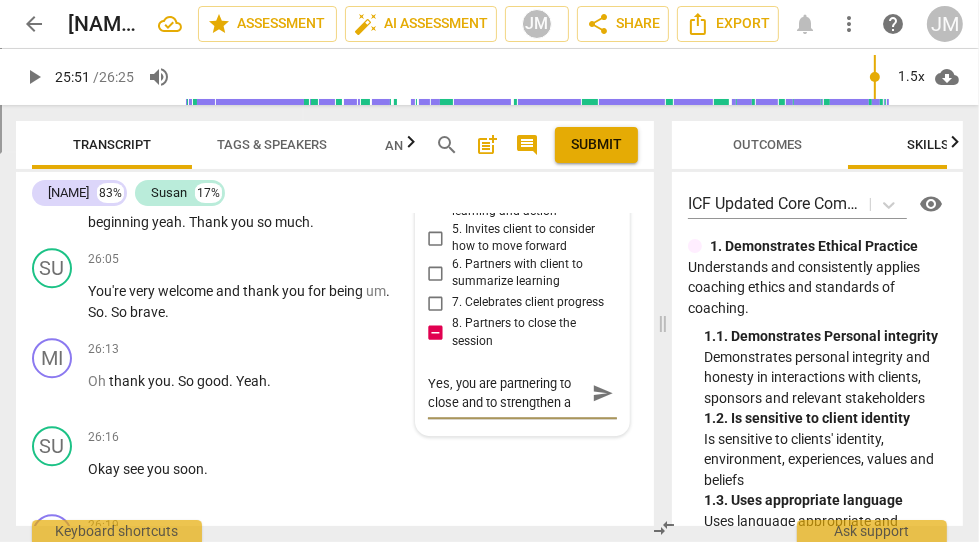 type on "Yes, you are partnering to close and to strengthen ar" 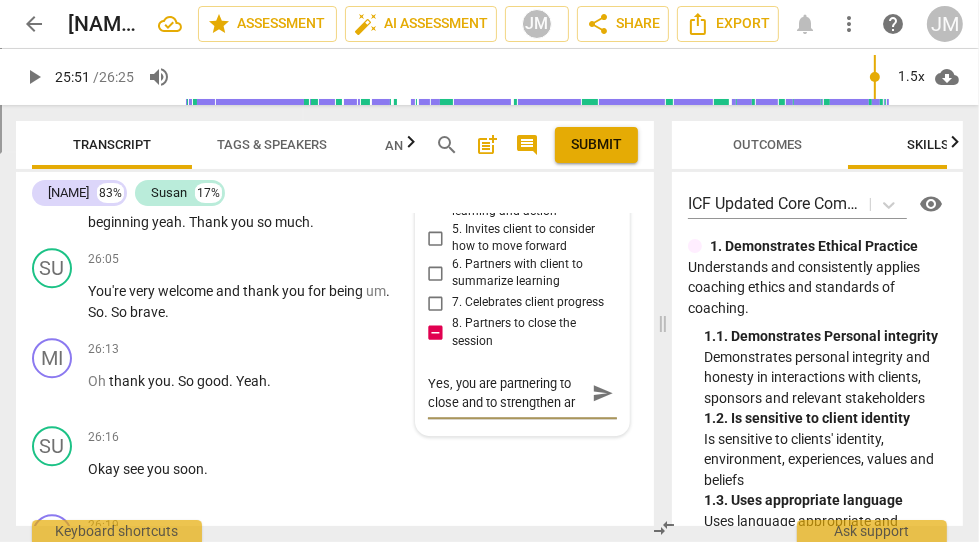 type on "Yes, you are partnering to close and to strengthen arf" 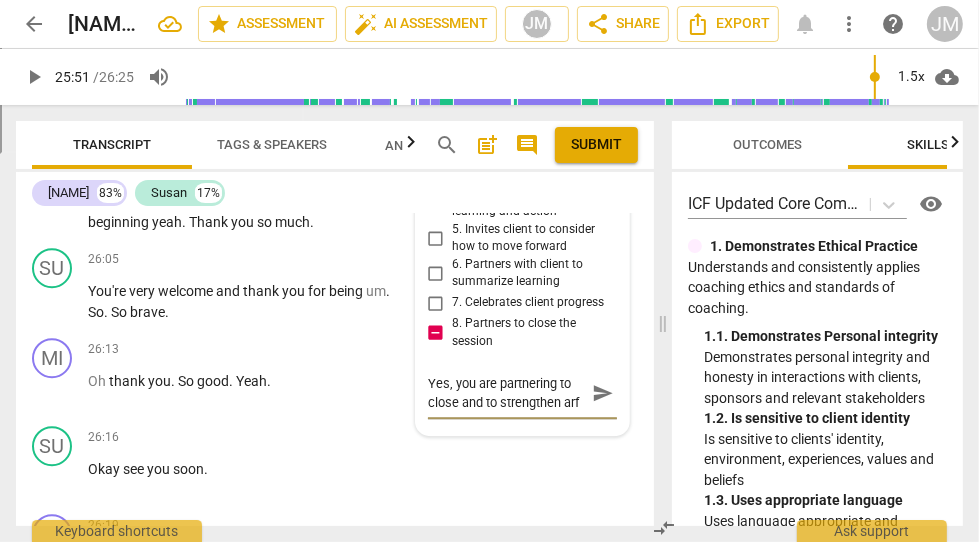type on "Yes, you are partnering to close and to strengthen ar" 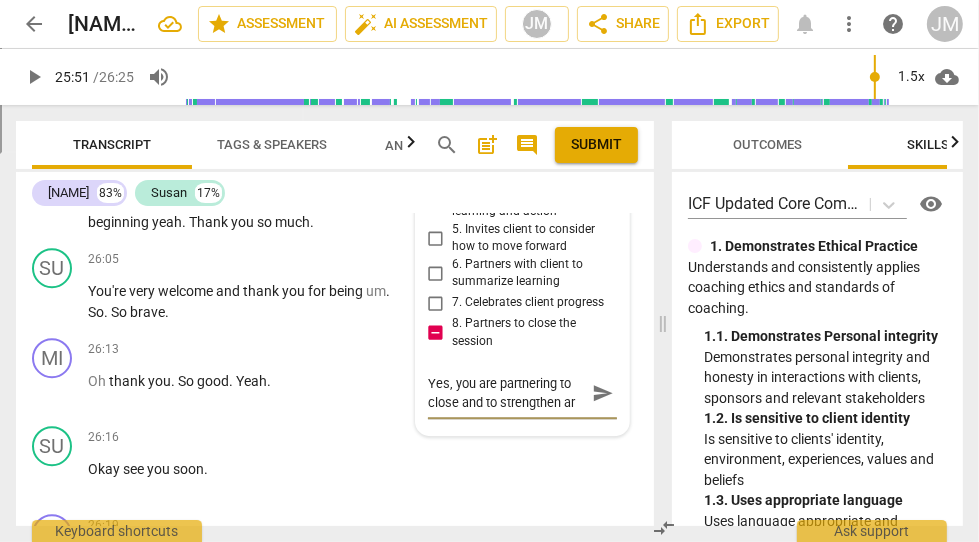 type on "Yes, you are partnering to close and to strengthen art" 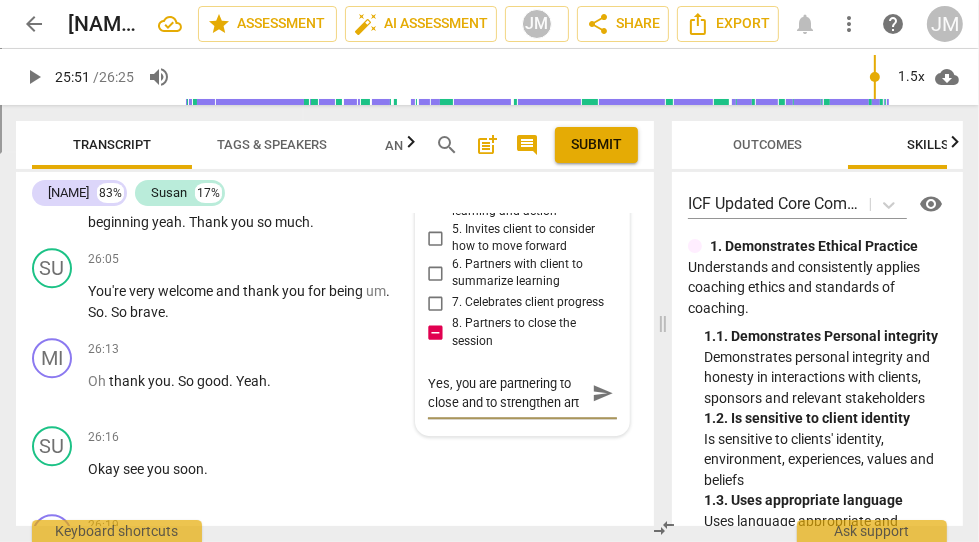 type on "Yes, you are partnering to close and to strengthen artf" 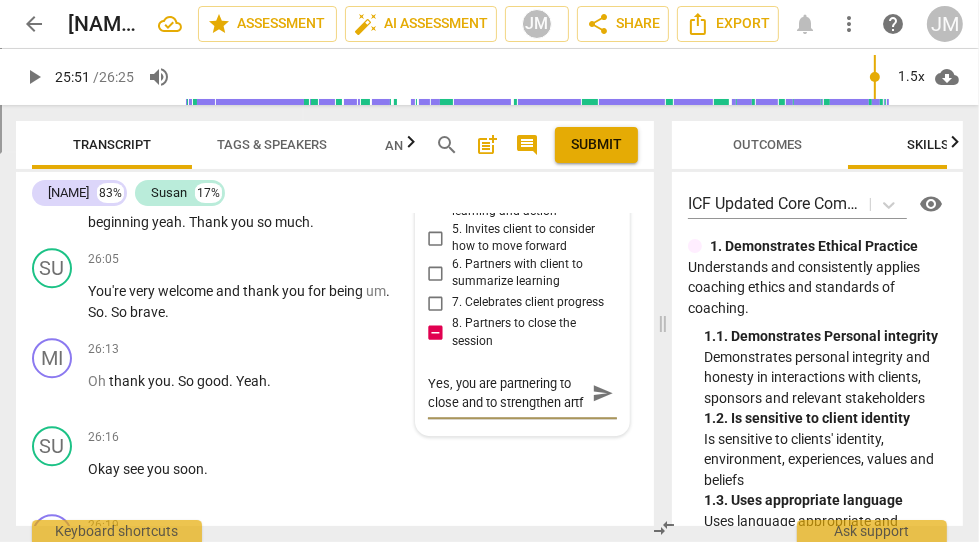 scroll, scrollTop: 16, scrollLeft: 0, axis: vertical 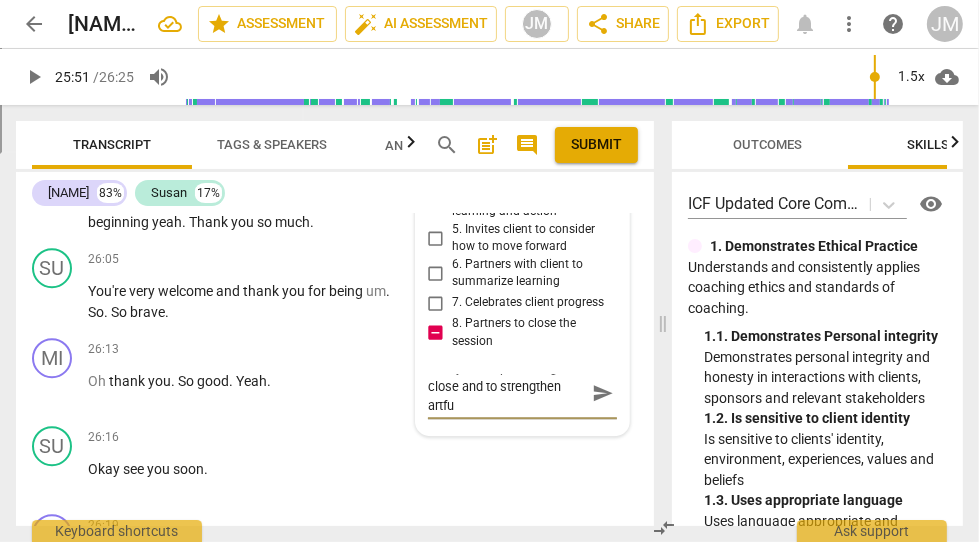 type on "Yes, you are partnering to close and to strengthen artful" 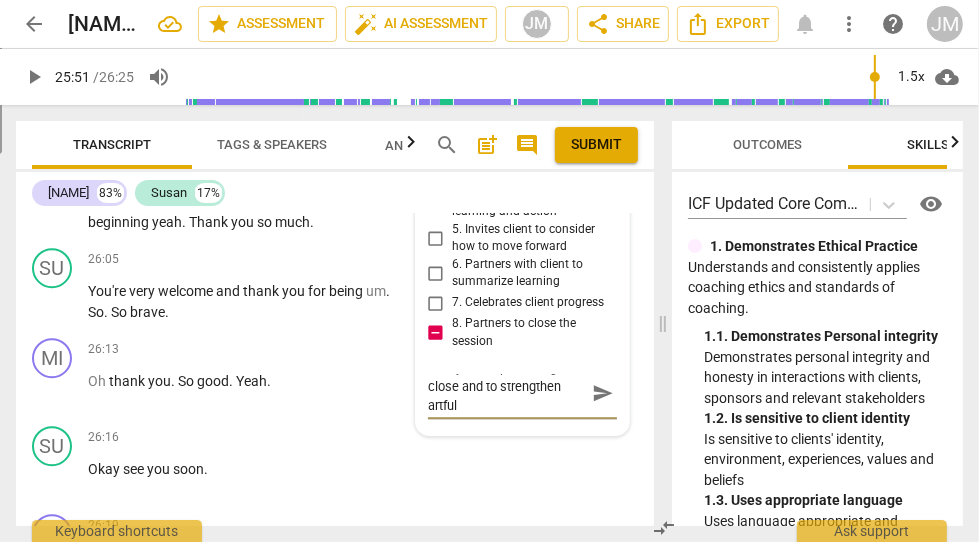 type on "Yes, you are partnering to close and to strengthen artfuln" 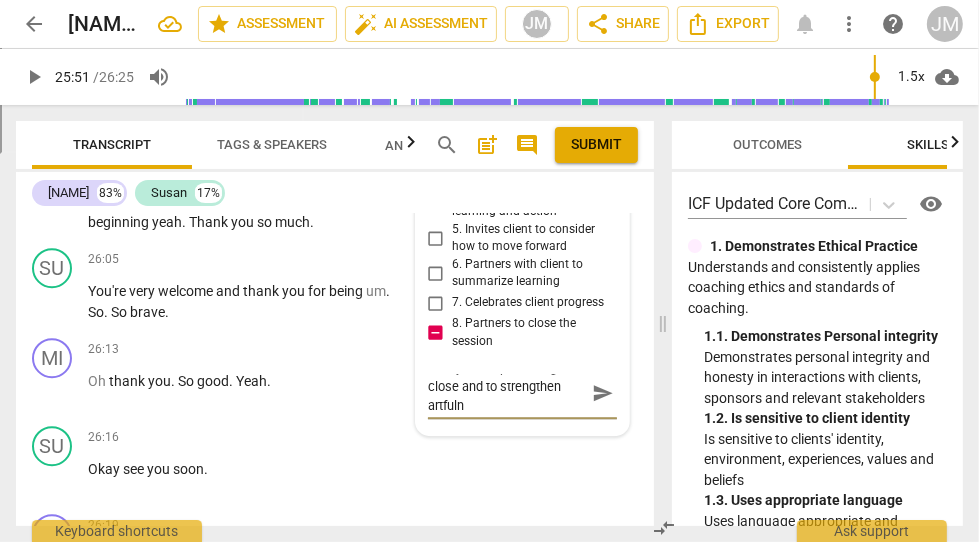 type on "Yes, you are partnering to close and to strengthen artfulne" 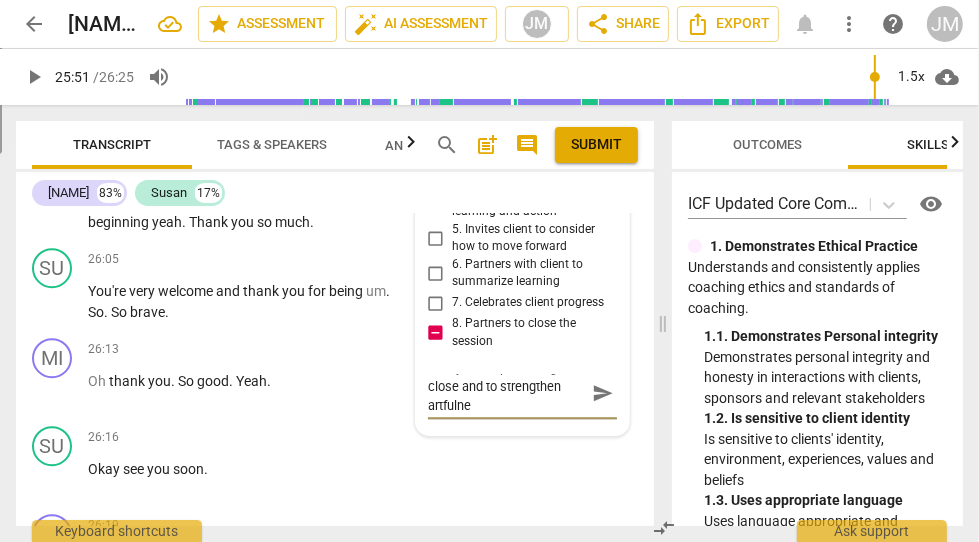 type on "Yes, you are partnering to close and to strengthen artfulnes" 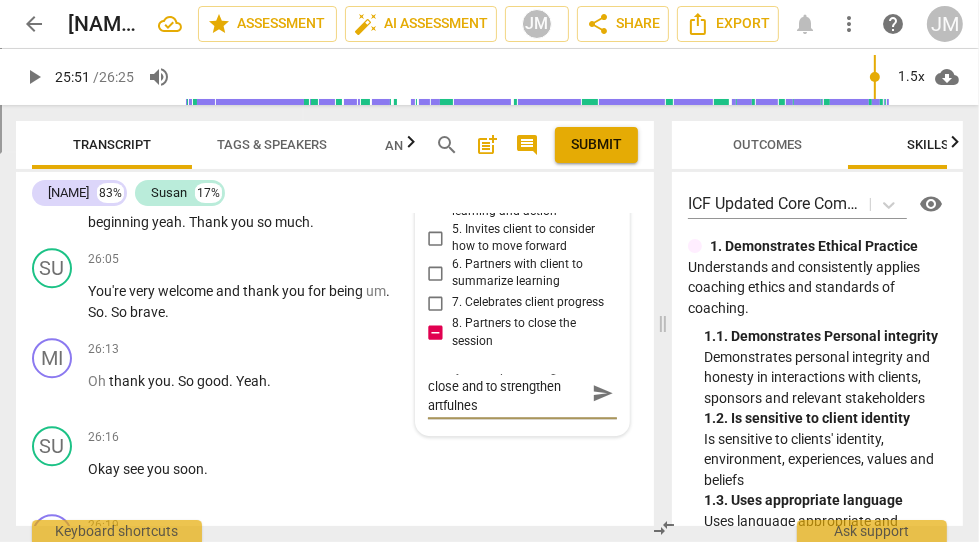 type on "Yes, you are partnering to close and to strengthen artfulness" 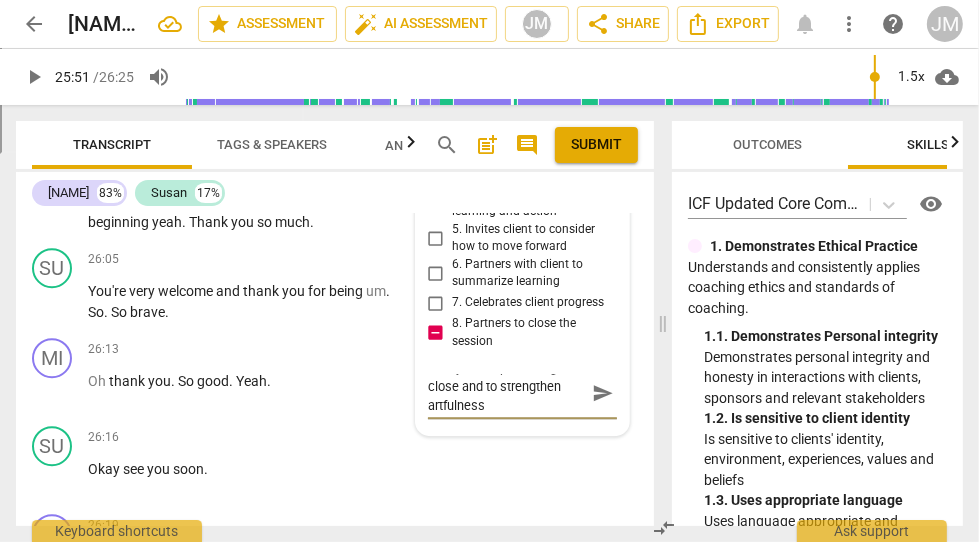 type on "Yes, you are partnering to close and to strengthen artfulness," 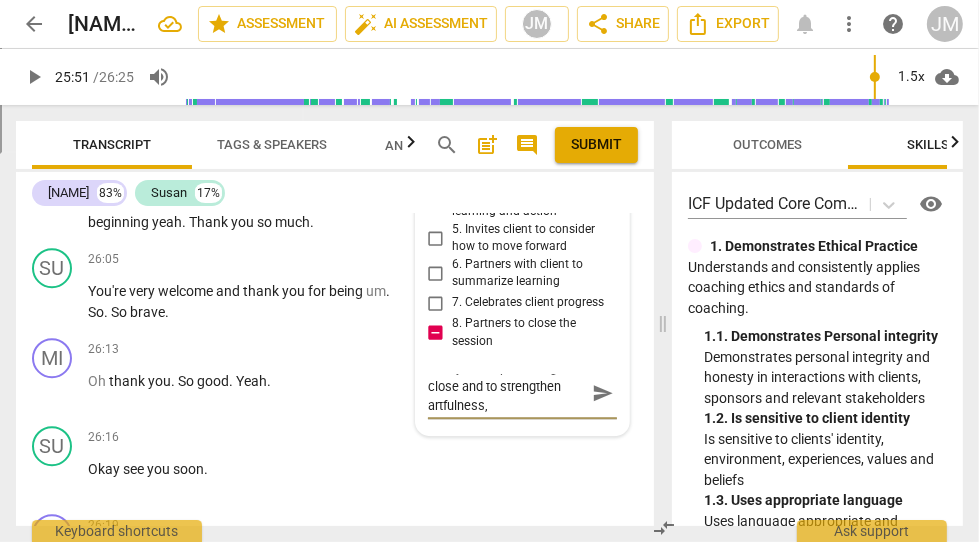 type on "Yes, you are partnering to close and to strengthen artfulness," 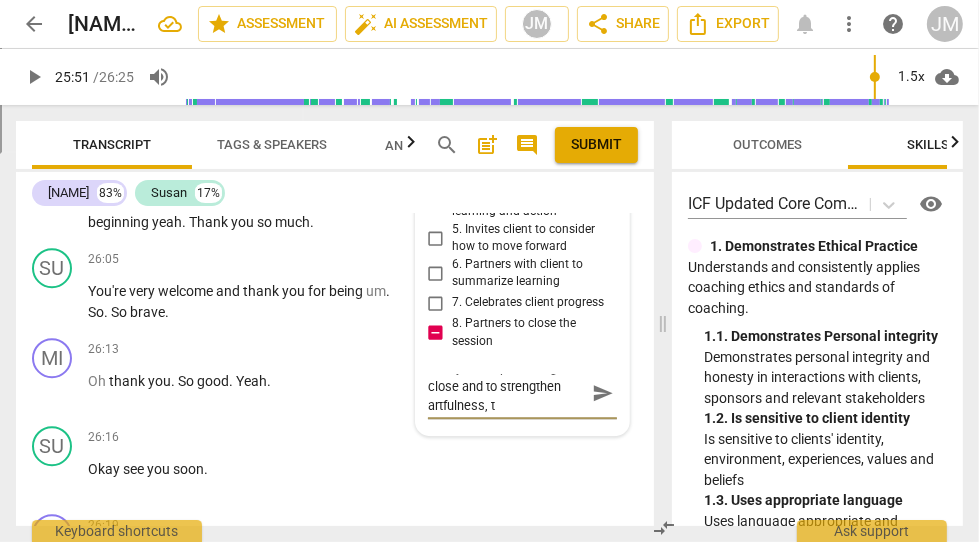 type on "Yes, you are partnering to close and to strengthen artfulness, th" 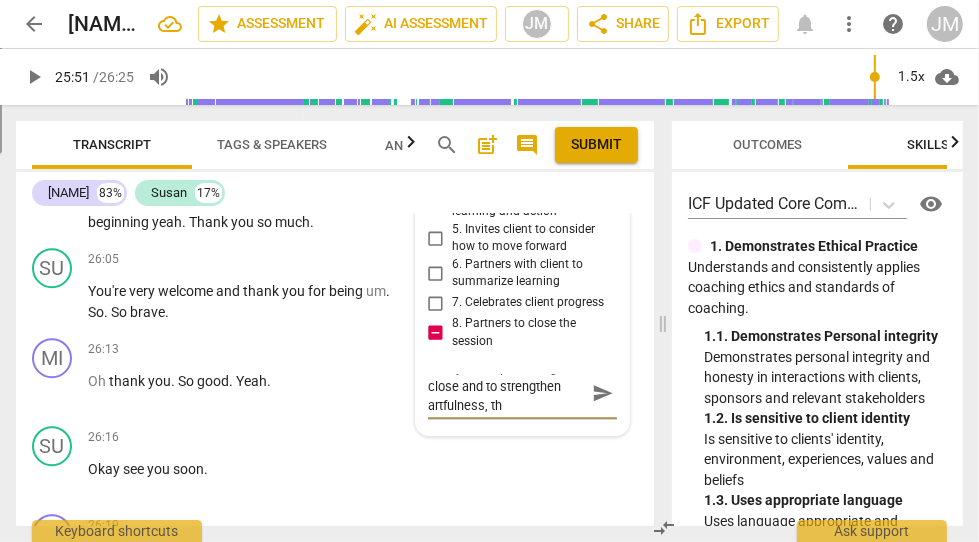 type on "Yes, you are partnering to close and to strengthen artfulness, thi" 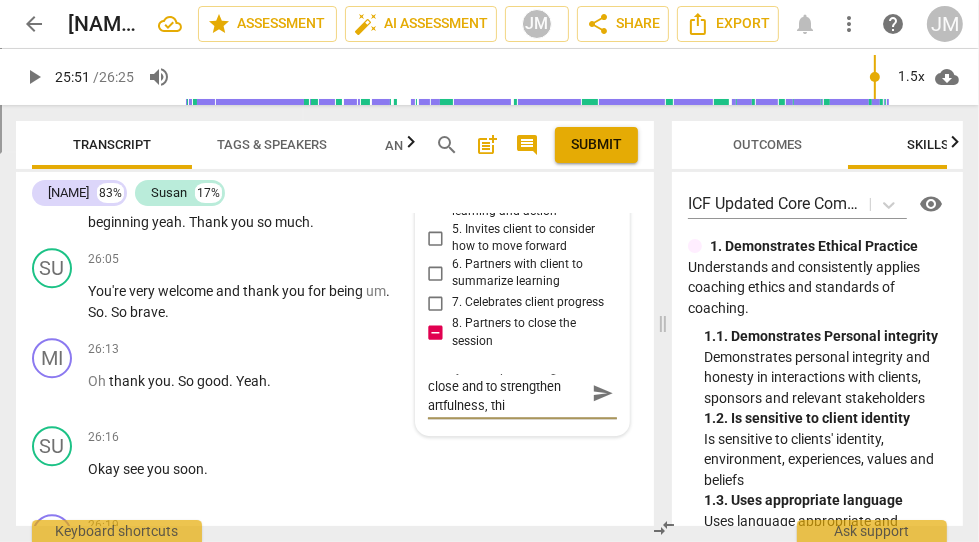 type on "Yes, you are partnering to close and to strengthen artfulness, this" 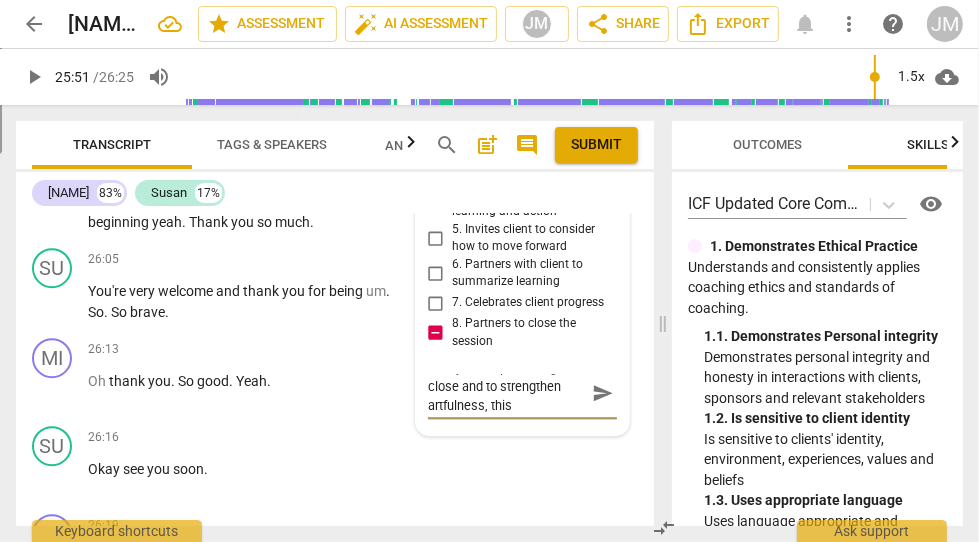 type on "Yes, you are partnering to close and to strengthen artfulness, this" 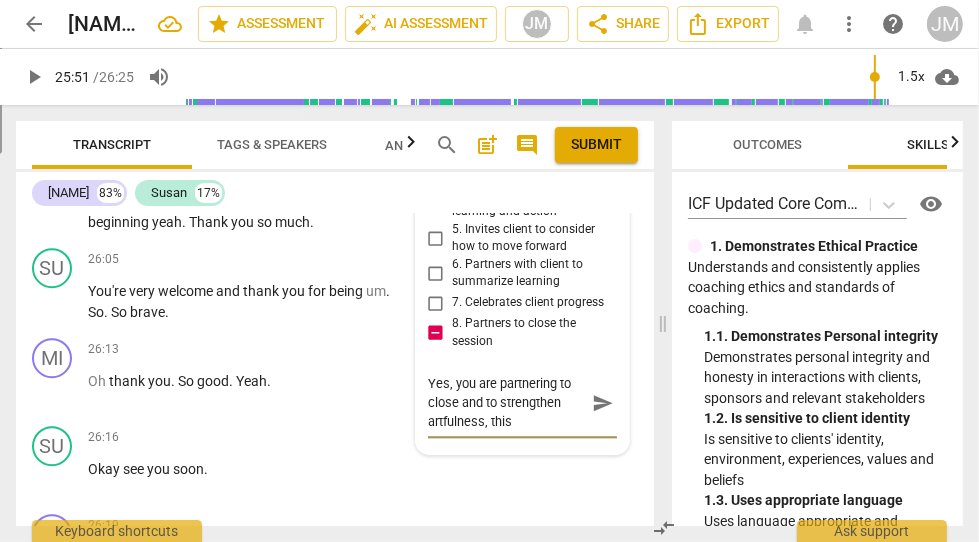 scroll, scrollTop: 0, scrollLeft: 0, axis: both 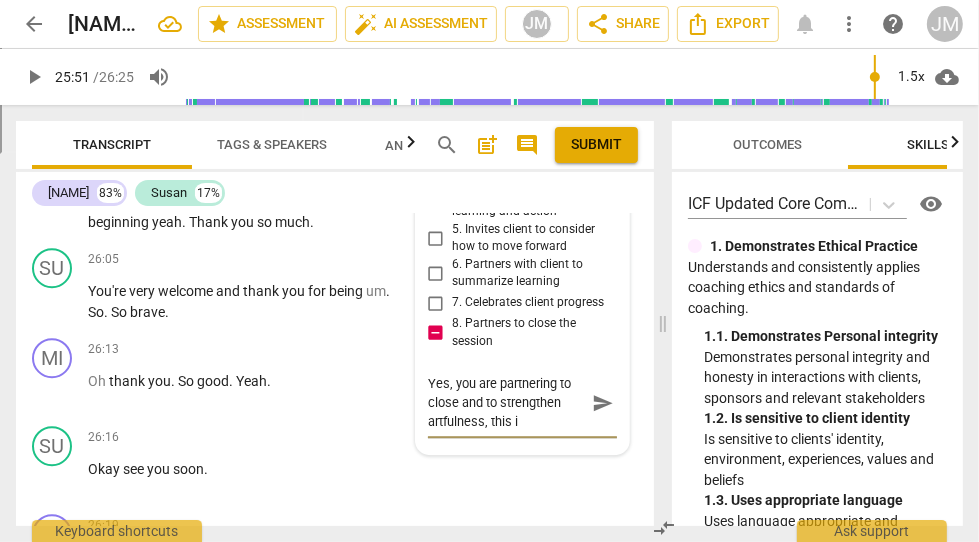 type on "Yes, you are partnering to close and to strengthen artfulness, this is" 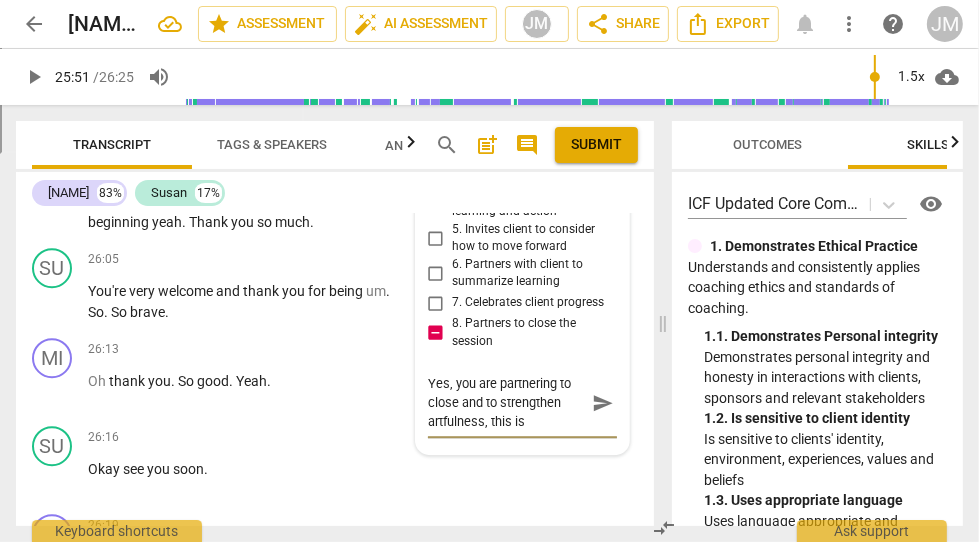 type on "Yes, you are partnering to close and to strengthen artfulness, this is" 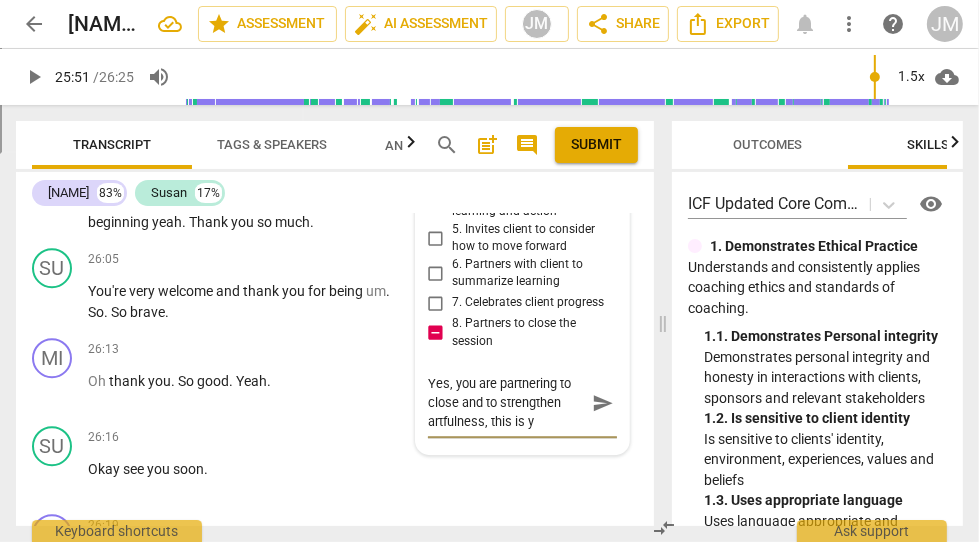type on "Yes, you are partnering to close and to strengthen artfulness, this is yo" 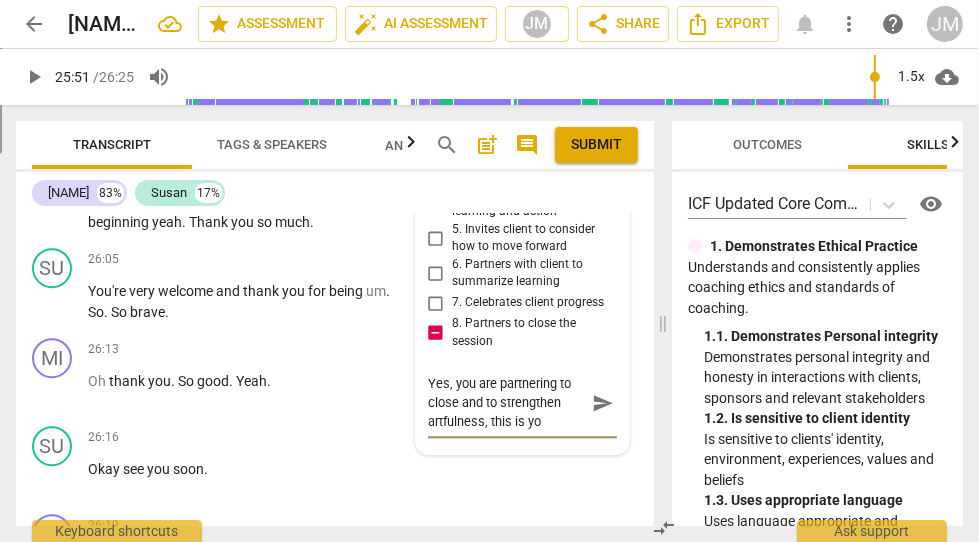type on "Yes, you are partnering to close and to strengthen artfulness, this is you" 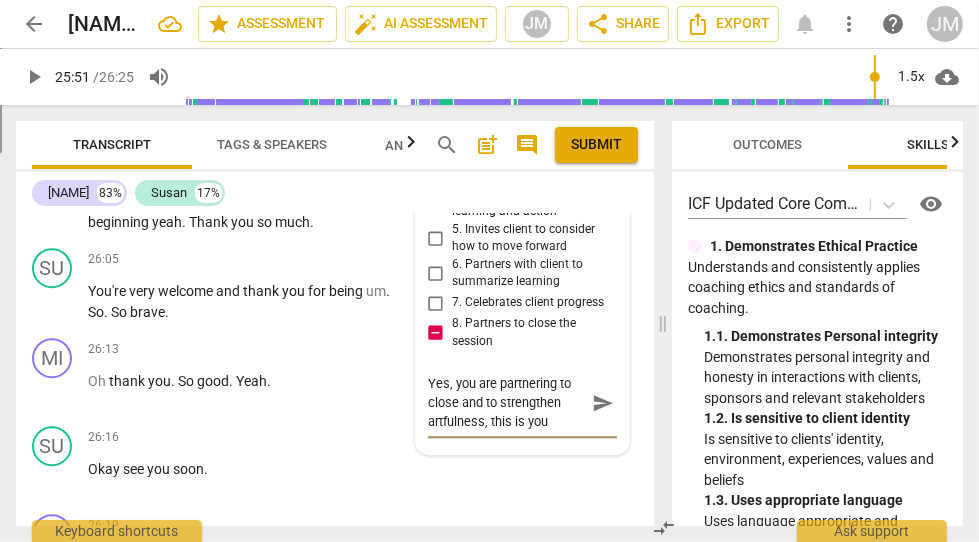 type on "Yes, you are partnering to close and to strengthen artfulness, this is you" 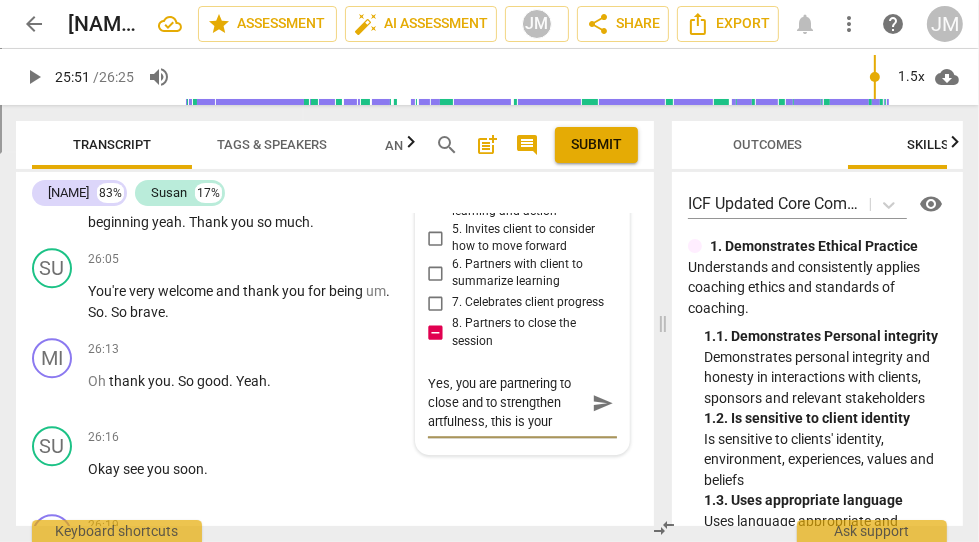type on "Yes, you are partnering to close and to strengthen artfulness, this is your" 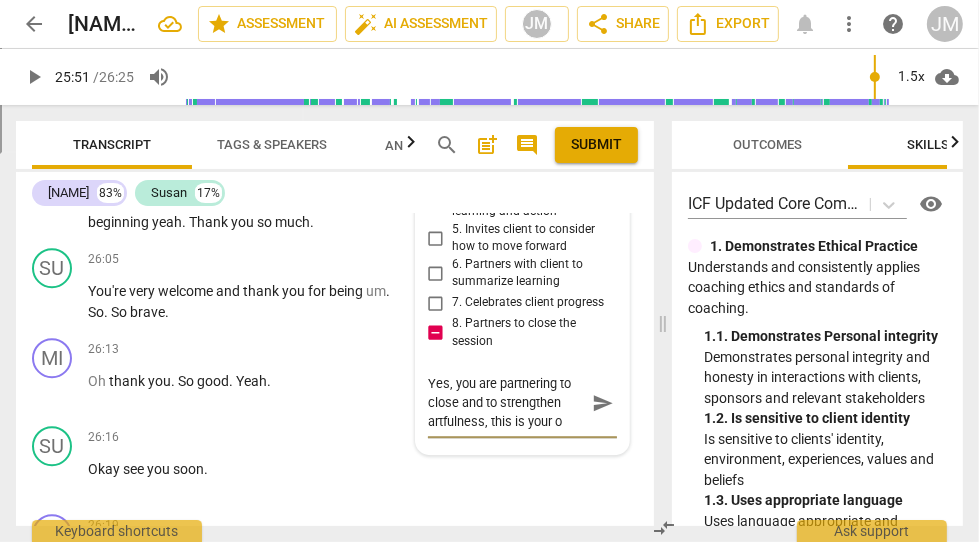type on "Yes, you are partnering to close and to strengthen artfulness, this is your op" 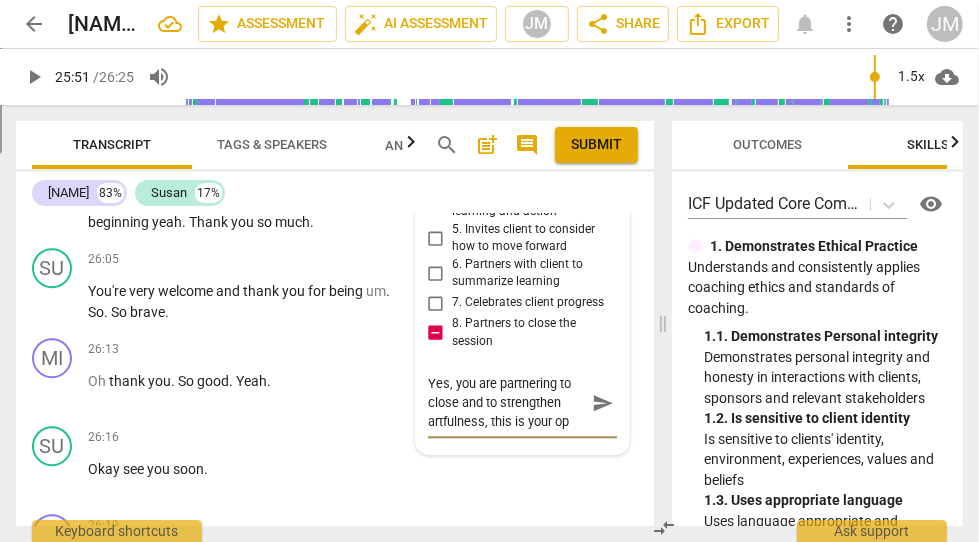 type on "Yes, you are partnering to close and to strengthen artfulness, this is your opp" 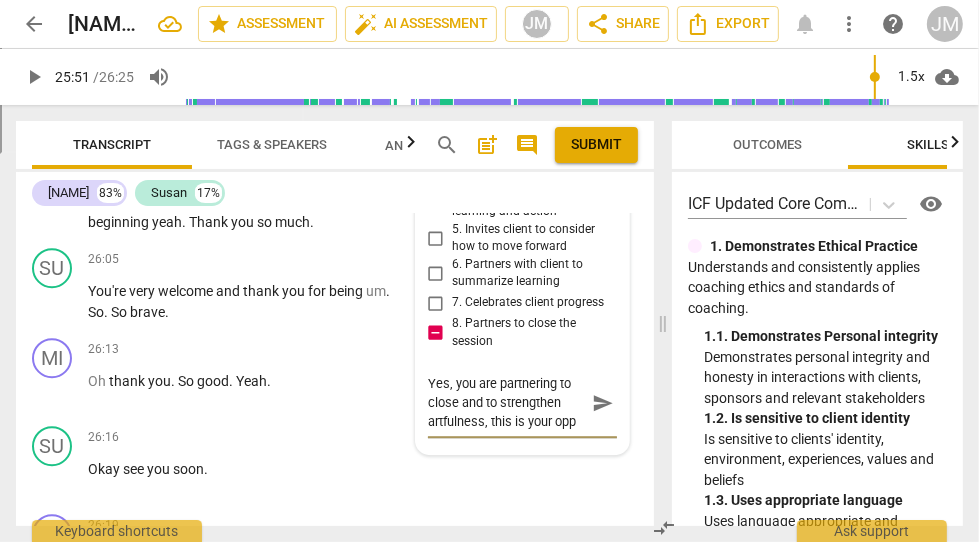 type on "Yes, you are partnering to close and to strengthen artfulness, this is your oppo" 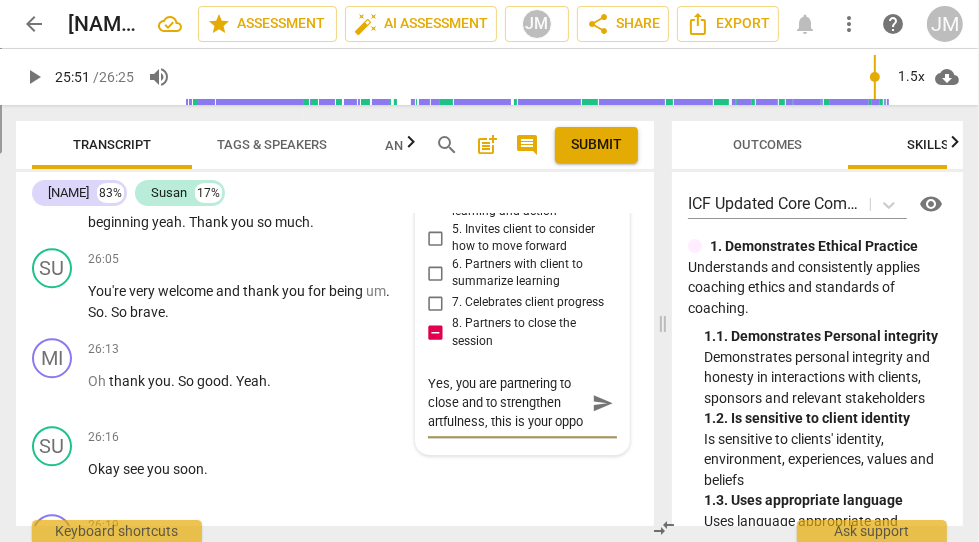type on "Yes, you are partnering to close and to strengthen artfulness, this is your oppor" 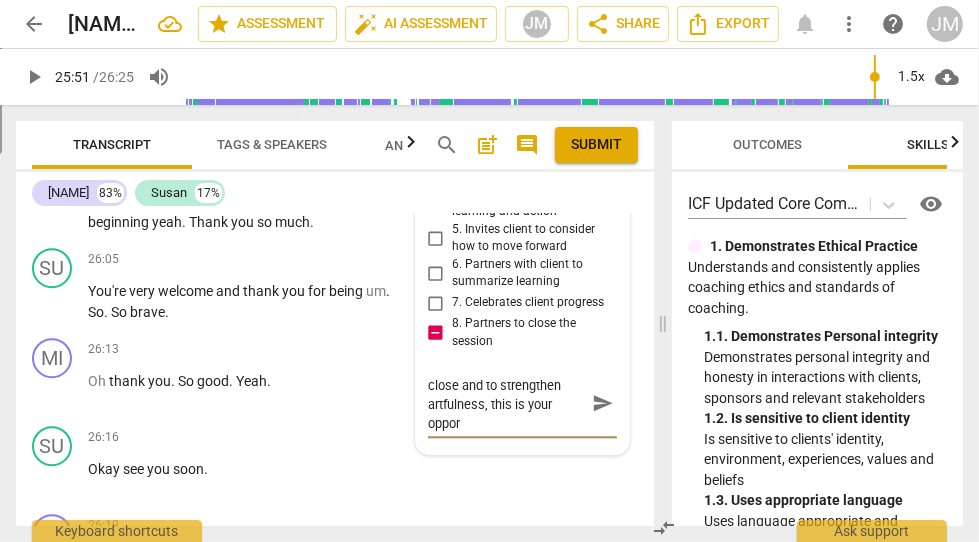 type on "Yes, you are partnering to close and to strengthen artfulness, this is your opporu" 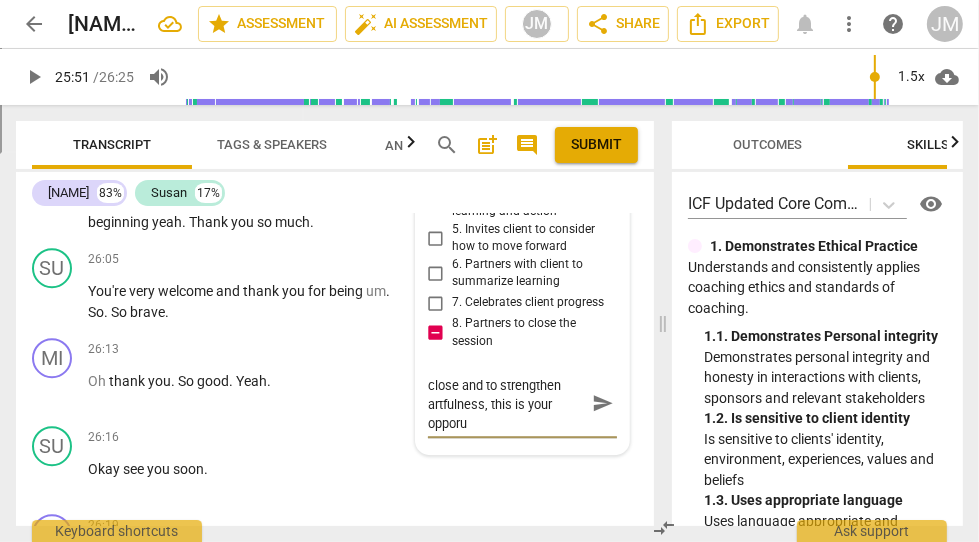 type on "Yes, you are partnering to close and to strengthen artfulness, this is your opporut" 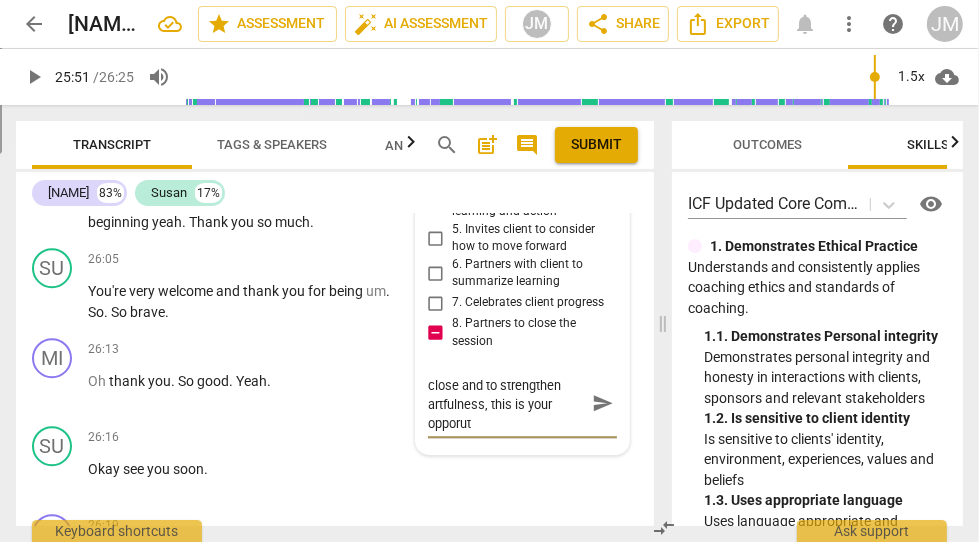 type on "Yes, you are partnering to close and to strengthen artfulness, this is your opporutn" 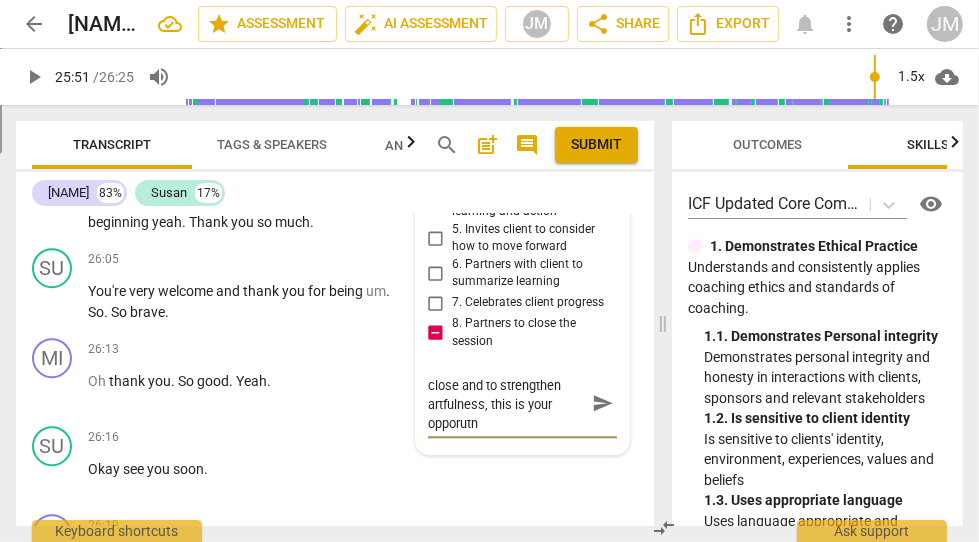 type on "Yes, you are partnering to close and to strengthen artfulness, this is your opporutni" 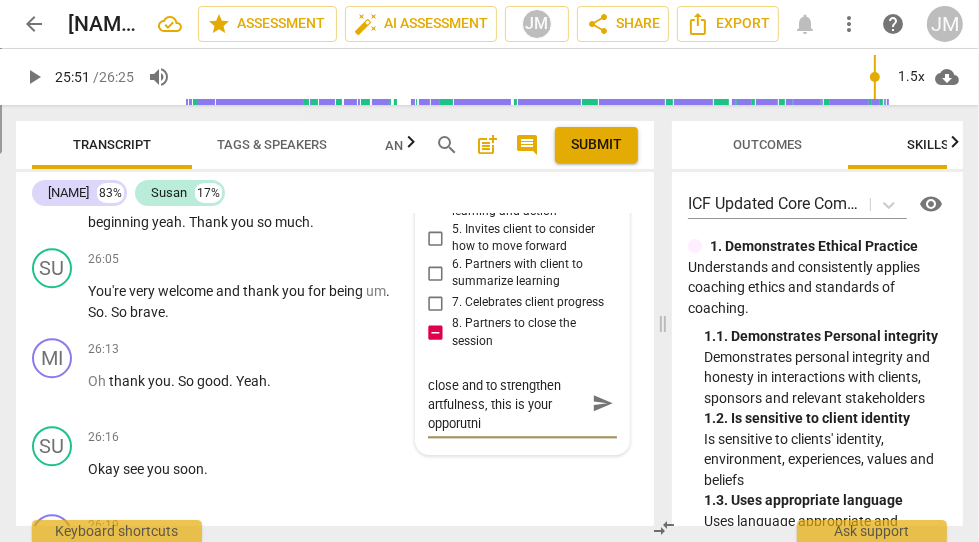 type on "Yes, you are partnering to close and to strengthen artfulness, this is your opporutnit" 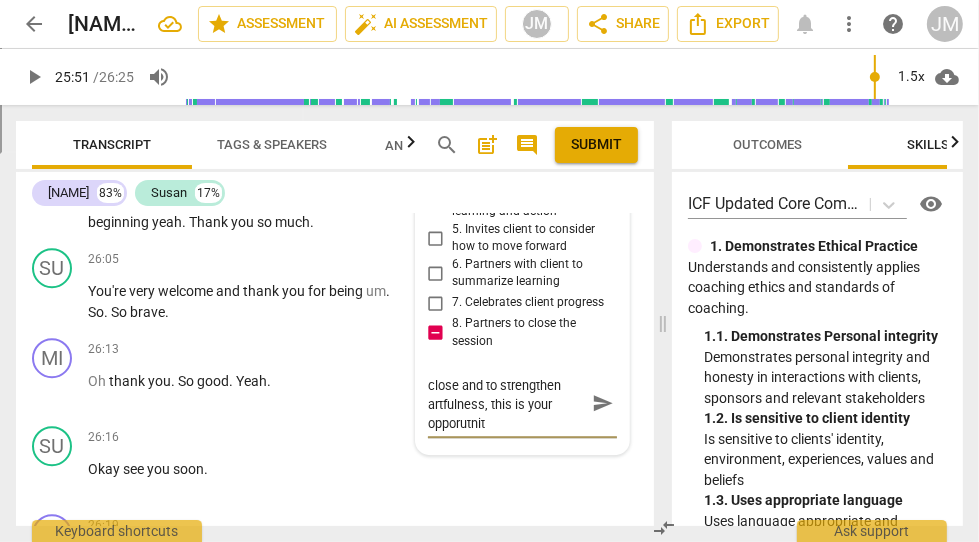 type on "Yes, you are partnering to close and to strengthen artfulness, this is your opporutnit" 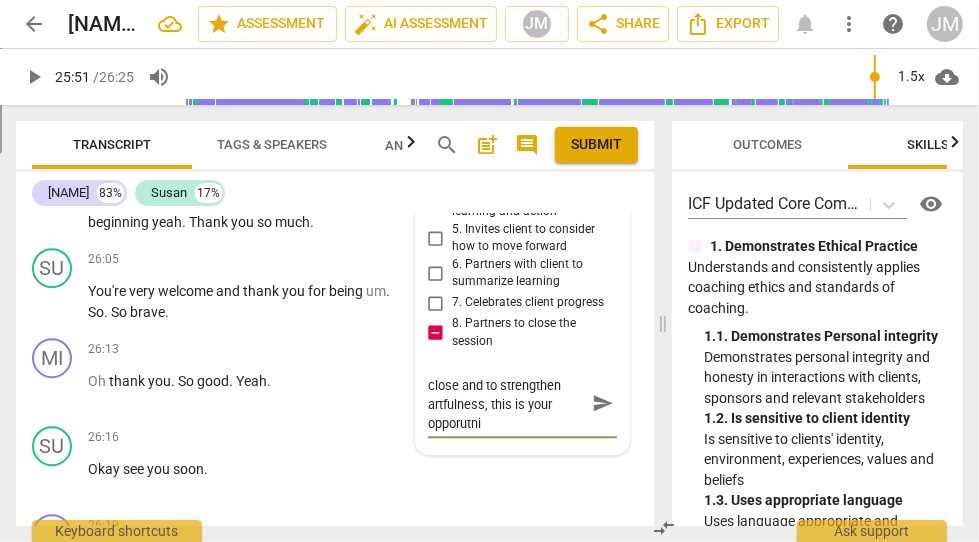 type on "Yes, you are partnering to close and to strengthen artfulness, this is your opporutn" 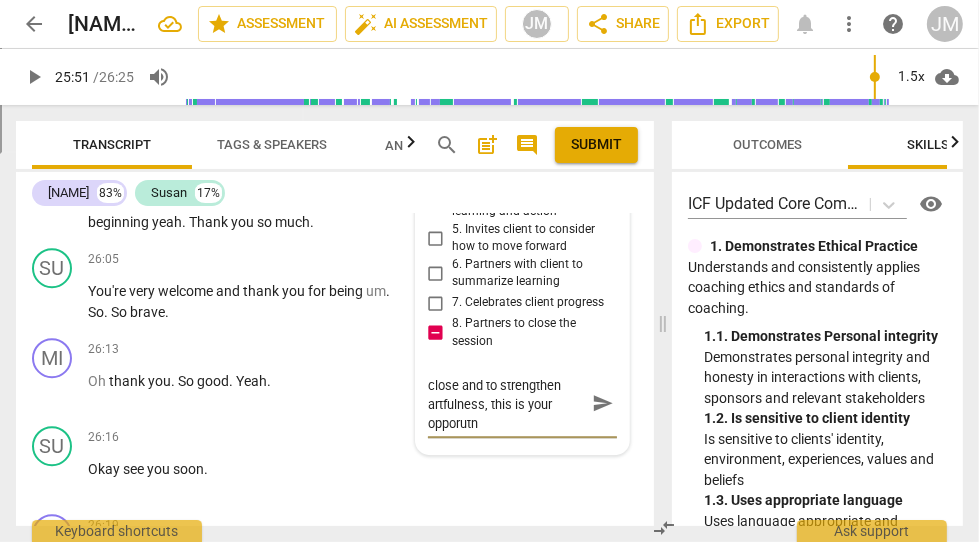 type on "Yes, you are partnering to close and to strengthen artfulness, this is your opporut" 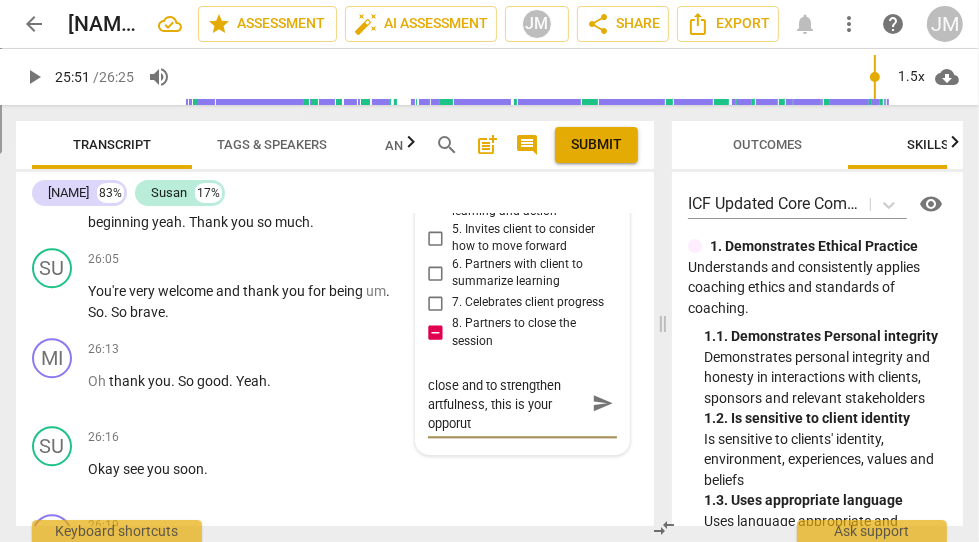 type on "Yes, you are partnering to close and to strengthen artfulness, this is your opporu" 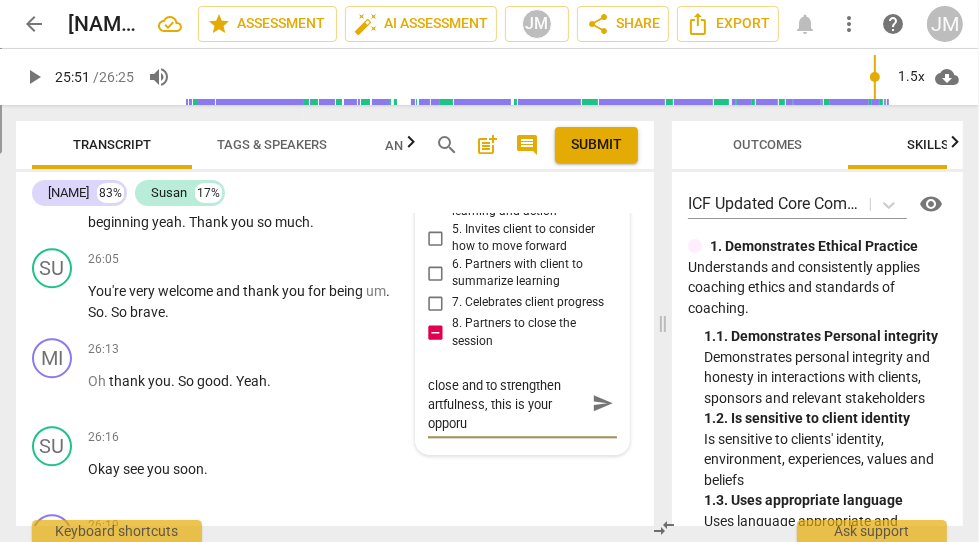 type 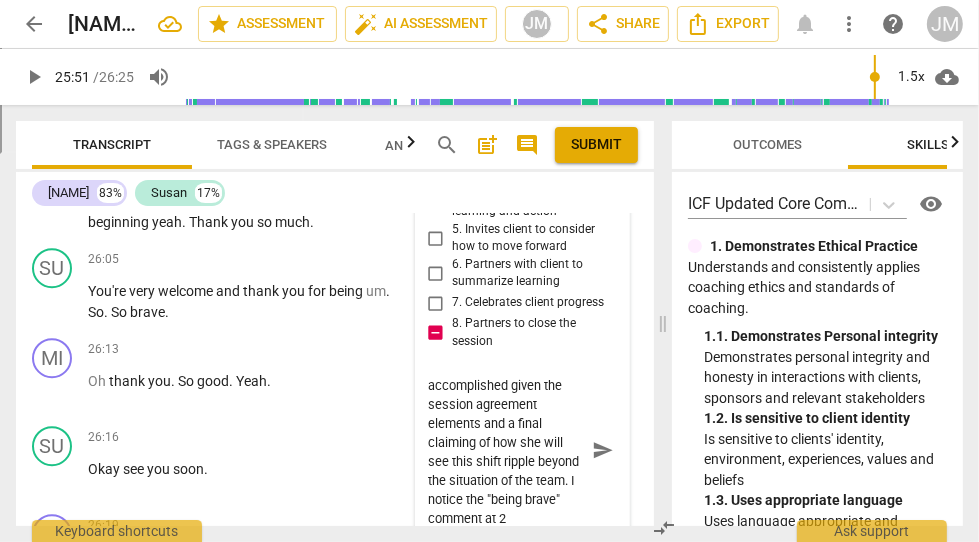 scroll, scrollTop: 112, scrollLeft: 0, axis: vertical 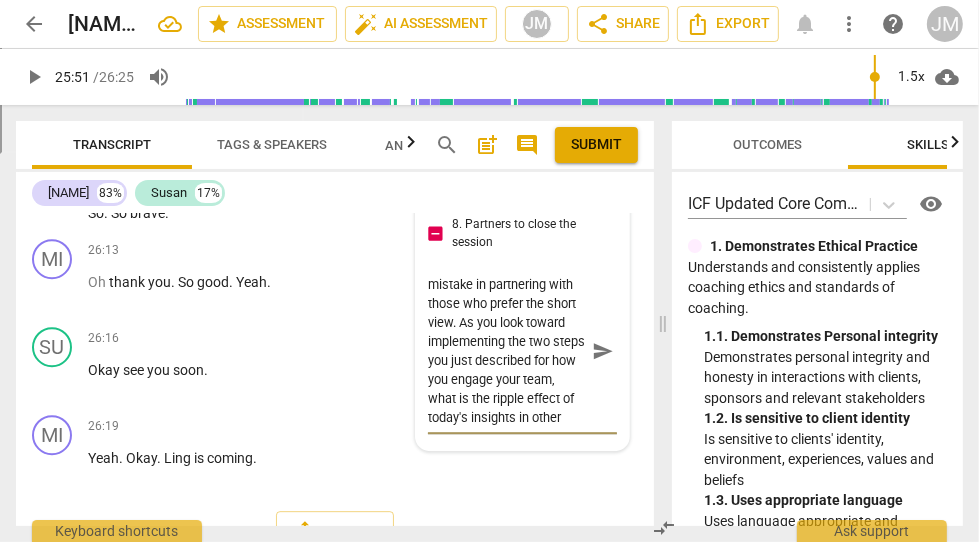 click on "Yes, you are partnering to close and to strengthen artfulness, this is your opportunity to invite her to anchor what she's accomplished given the session agreement elements and a final claiming of how she will see this shift ripple beyond the situation of the team. I notice the "being brave" comment at [TIME]. Imagine if you said at [TIME]... "[NAME], throughout today's session I notice your bravery to face your preference for the long view and acknowledge the opportunity rather than the mistake in partnering with those who prefer the short view. As you look toward implementing the two steps you just described for how you engage your team, what is the ripple effect of today's insights in other areas of your life that support you in answer the "why" question you began with for today's session" at bounding box center (506, 351) 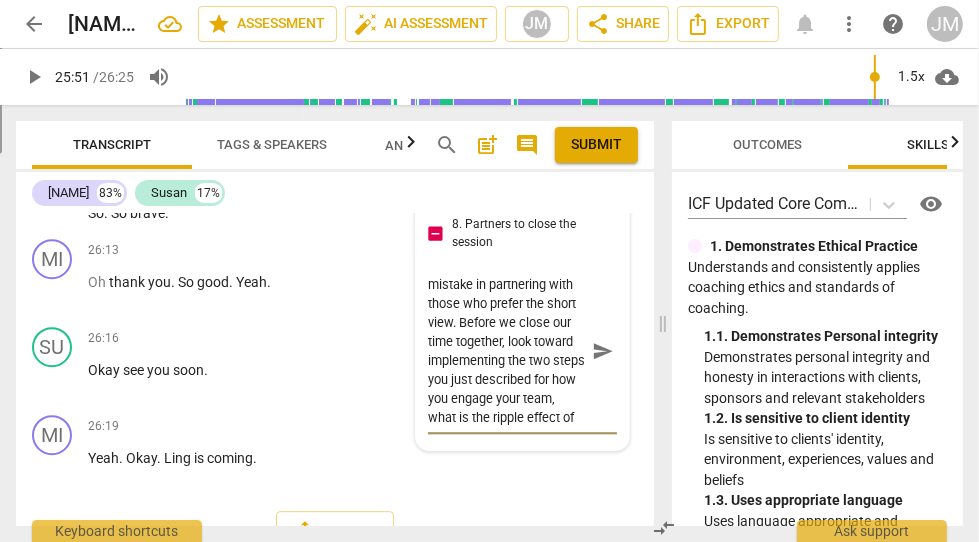 click on "Yes, you are partnering to close and to strengthen artfulness, this is your opportunity to invite her to anchor what she's accomplished given the session agreement elements and a final claiming of how she will see this shift ripple beyond the situation of the team. I notice the "being brave" comment at 26:05. Imagine if you said at 25:41... "[NAME], throughout today's session I notice your bravery to face your preference for the long view and acknowledge the opportunity rather than the mistake in partnering with those who prefer the short view. Before we close our time together, look toward implementing the two steps you just described for how you engage your team, what is the ripple effect of today's insights in other areas of your life that support you in answer the "why" question you began with for today's session" at bounding box center (506, 351) 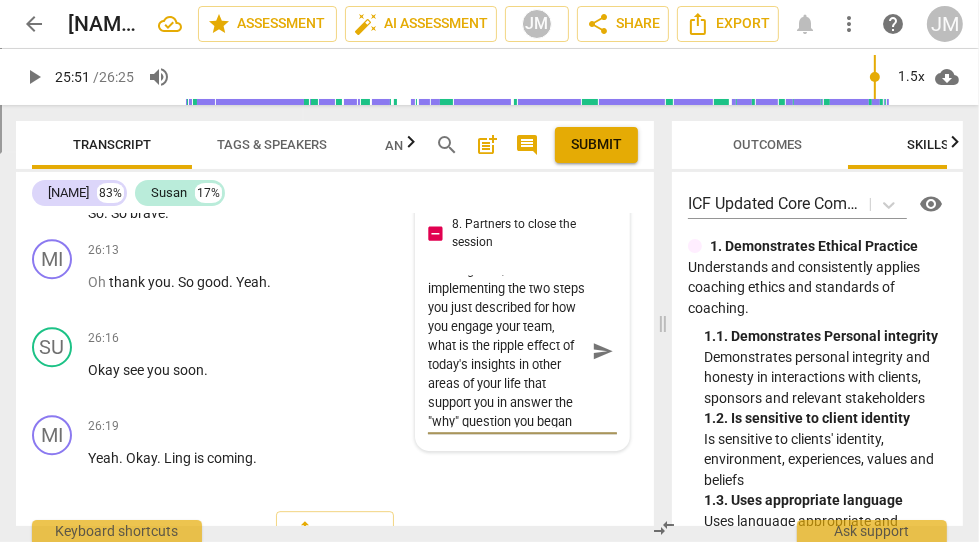 scroll, scrollTop: 477, scrollLeft: 0, axis: vertical 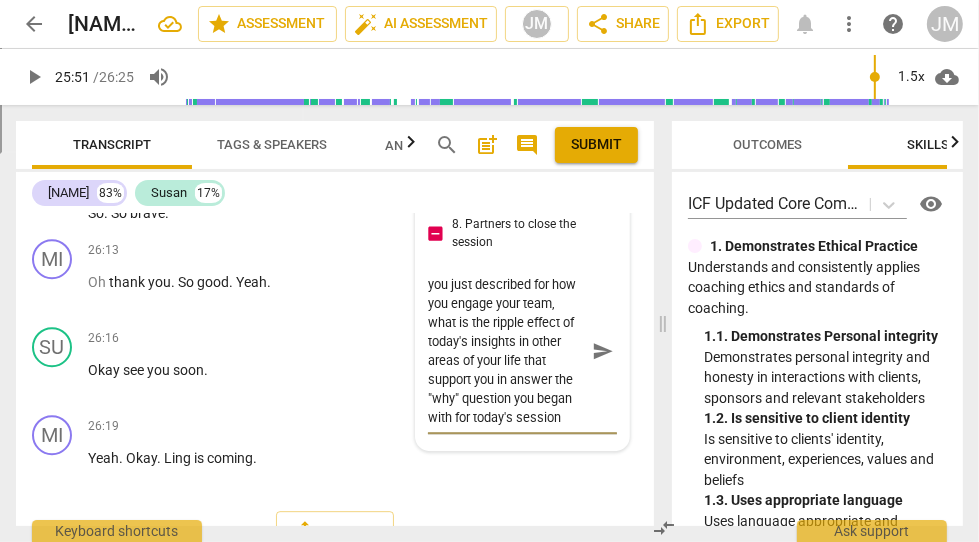 drag, startPoint x: 426, startPoint y: 324, endPoint x: 441, endPoint y: 325, distance: 15.033297 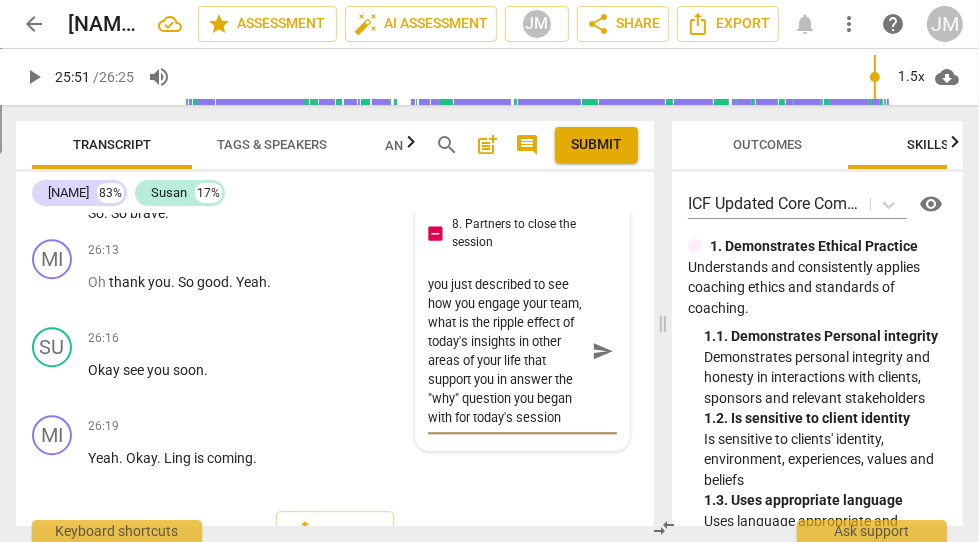drag, startPoint x: 489, startPoint y: 328, endPoint x: 509, endPoint y: 325, distance: 20.22375 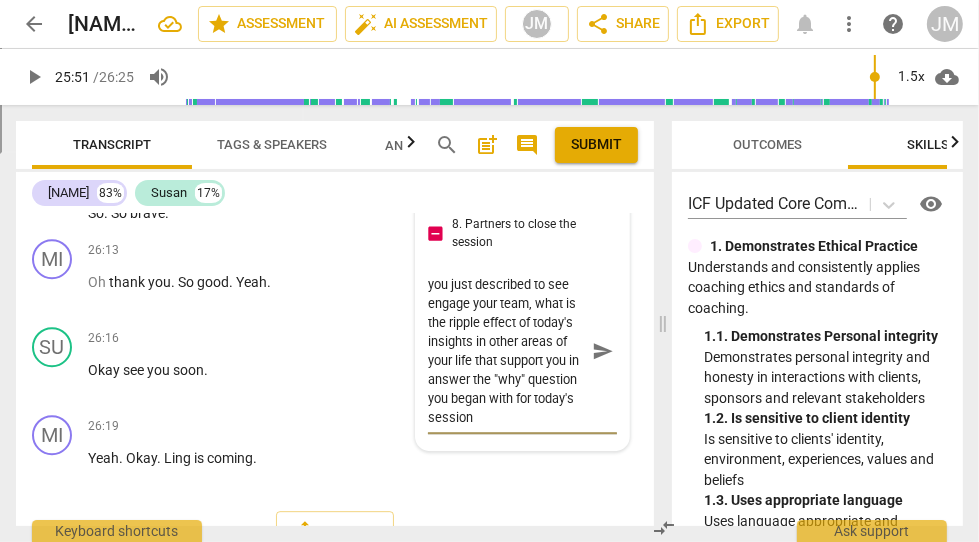 drag, startPoint x: 462, startPoint y: 327, endPoint x: 572, endPoint y: 323, distance: 110.0727 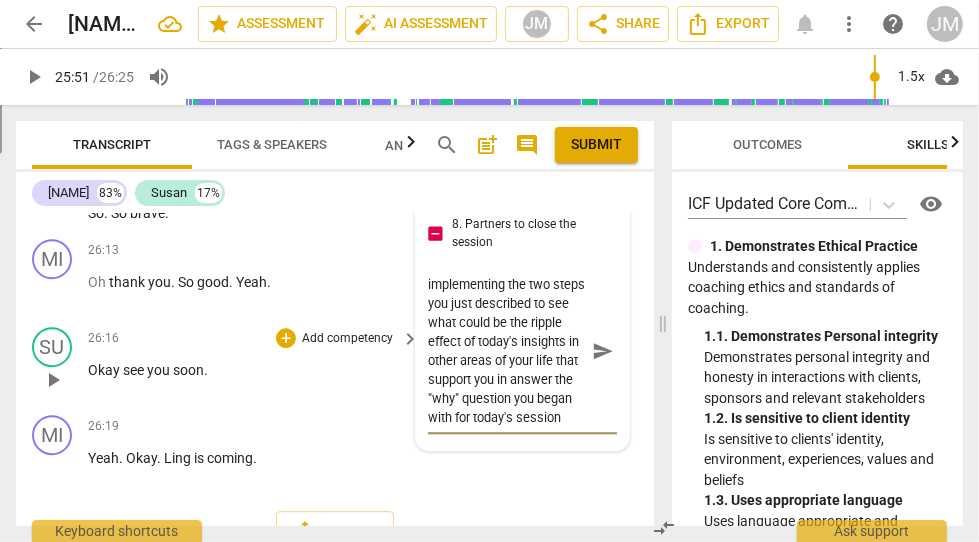 click on "send" at bounding box center [603, 351] 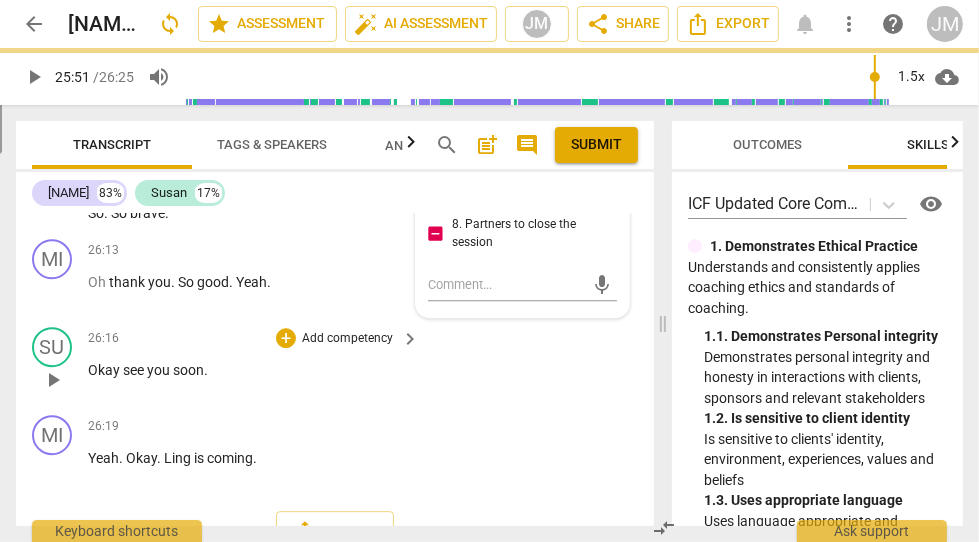 scroll, scrollTop: 0, scrollLeft: 0, axis: both 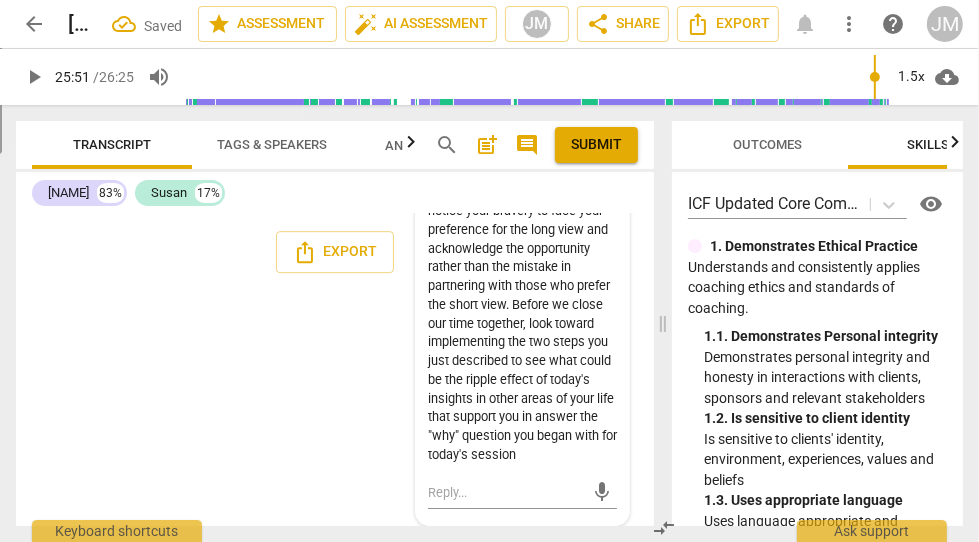 drag, startPoint x: 651, startPoint y: 521, endPoint x: 645, endPoint y: 446, distance: 75.23962 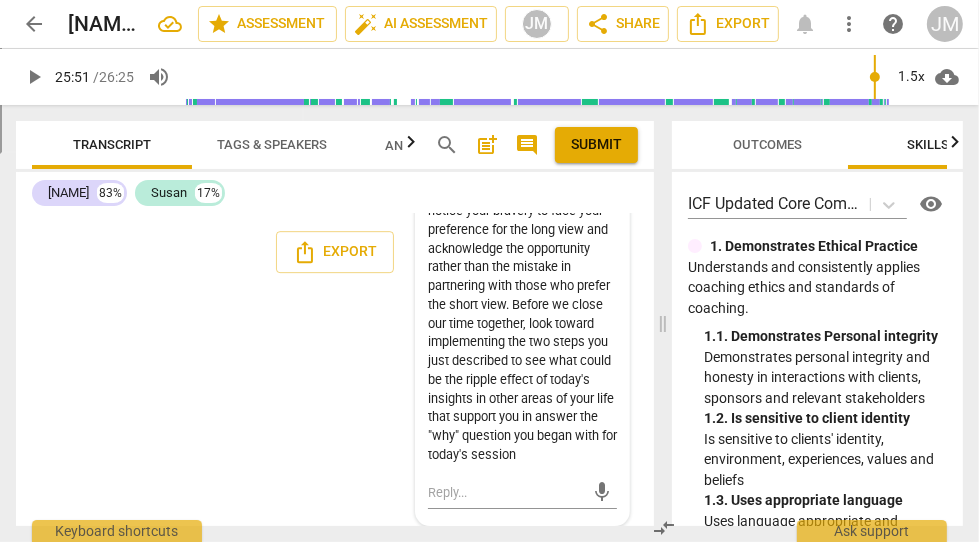 drag, startPoint x: 650, startPoint y: 517, endPoint x: 637, endPoint y: 382, distance: 135.62448 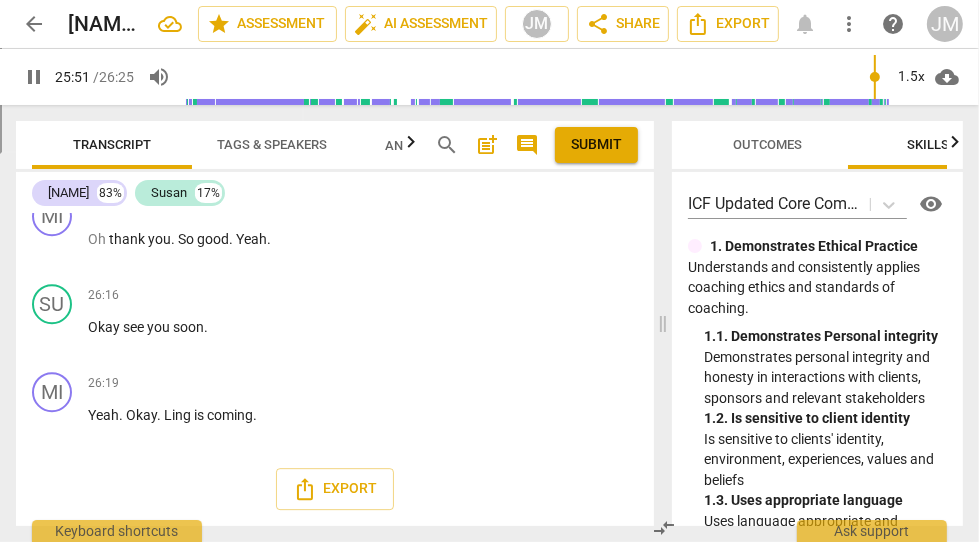 scroll, scrollTop: 8750, scrollLeft: 0, axis: vertical 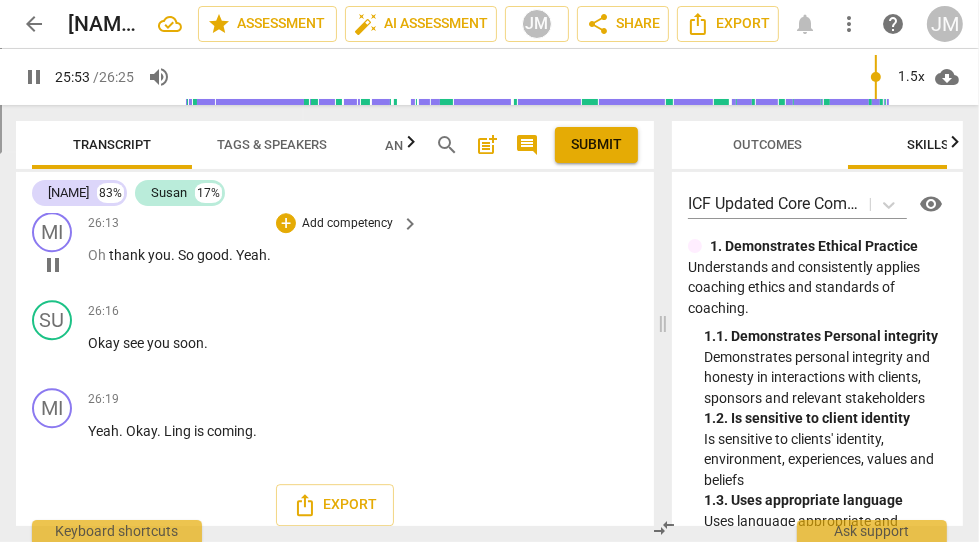 drag, startPoint x: 654, startPoint y: 517, endPoint x: 633, endPoint y: 244, distance: 273.8065 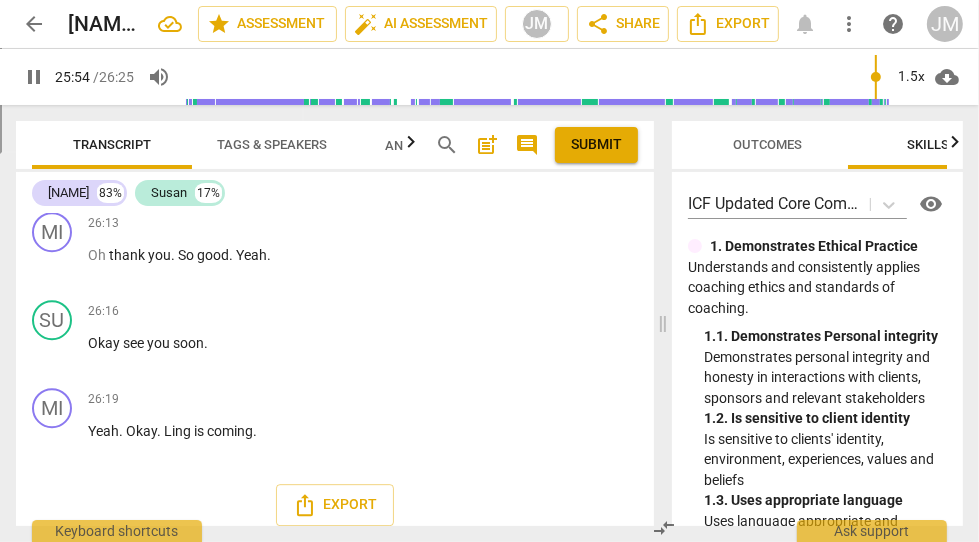 click on "pause" at bounding box center (34, 77) 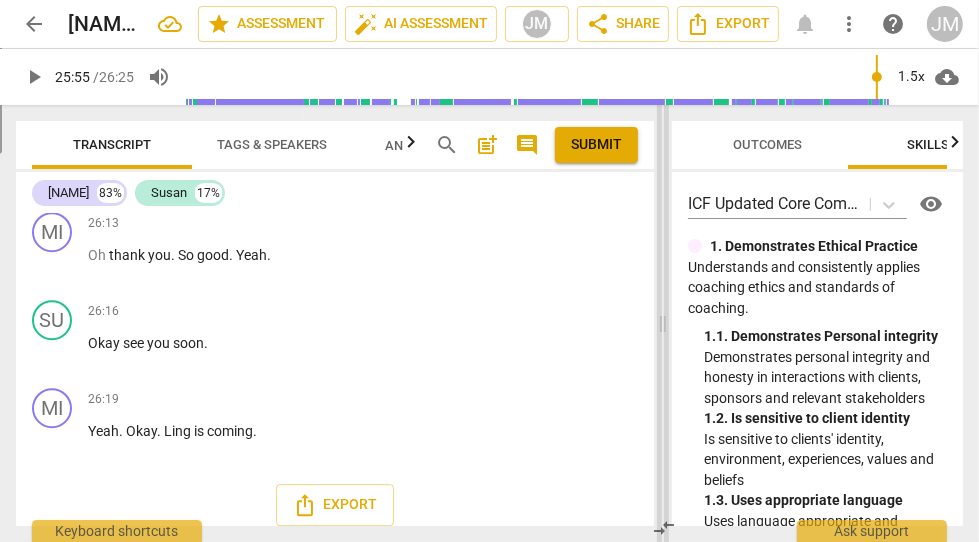 drag, startPoint x: 652, startPoint y: 521, endPoint x: 658, endPoint y: 460, distance: 61.294373 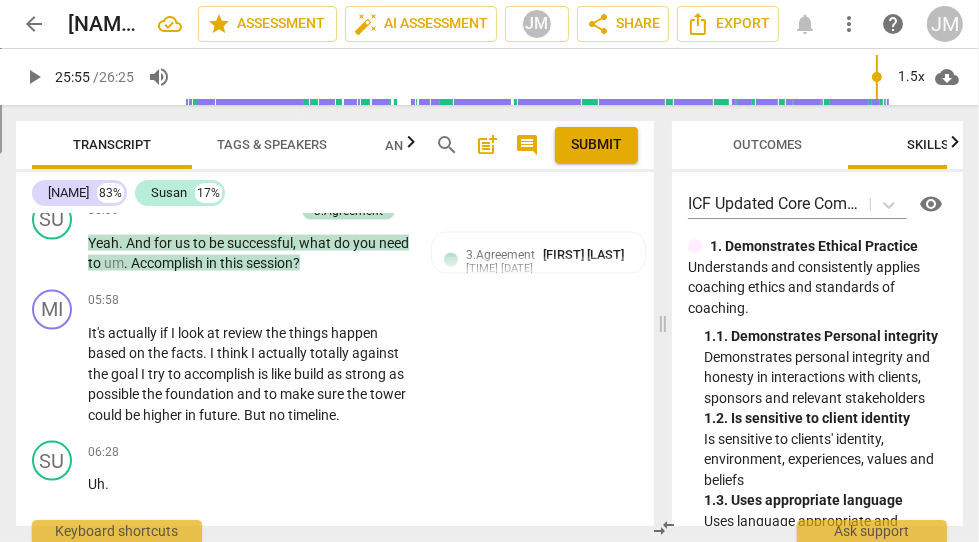scroll, scrollTop: 0, scrollLeft: 0, axis: both 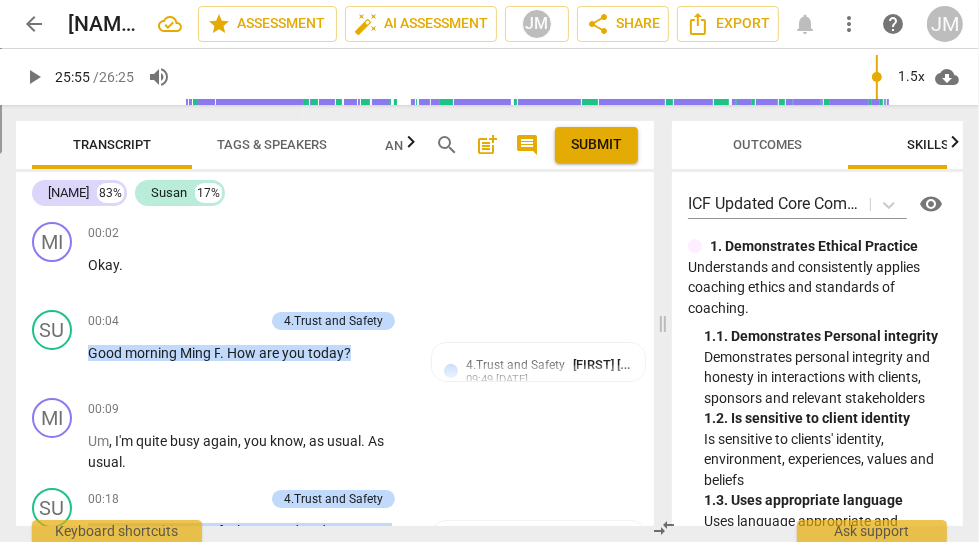 click on "post_add" at bounding box center (487, 145) 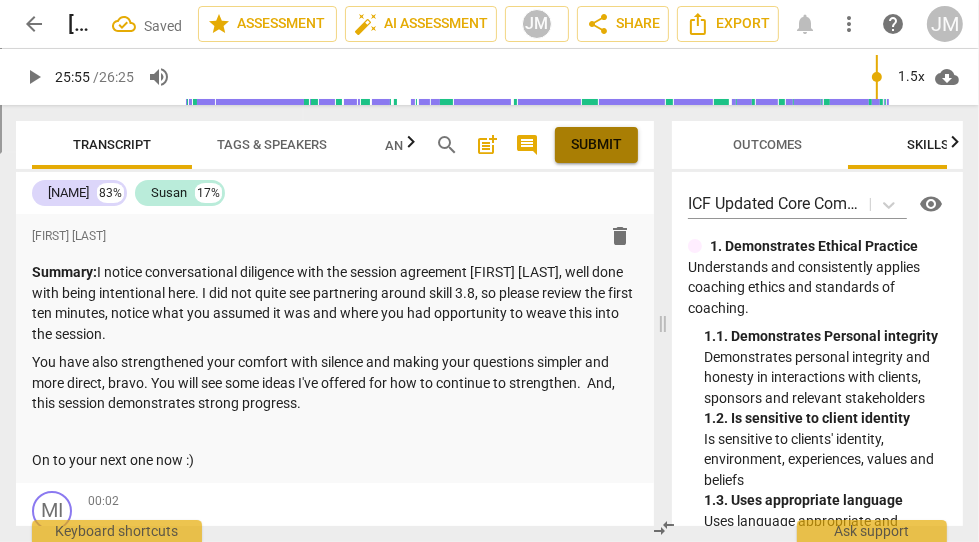 click on "Submit" at bounding box center [596, 145] 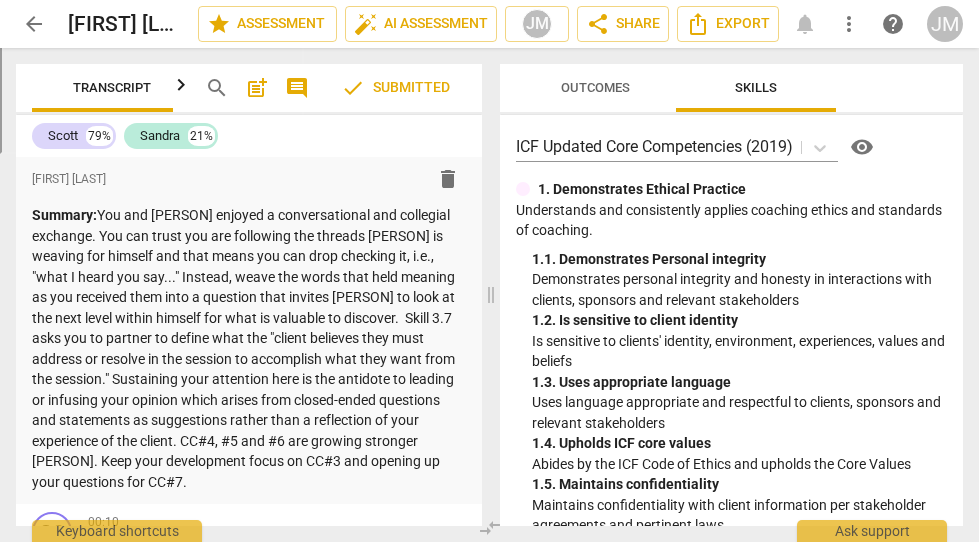 scroll, scrollTop: 0, scrollLeft: 0, axis: both 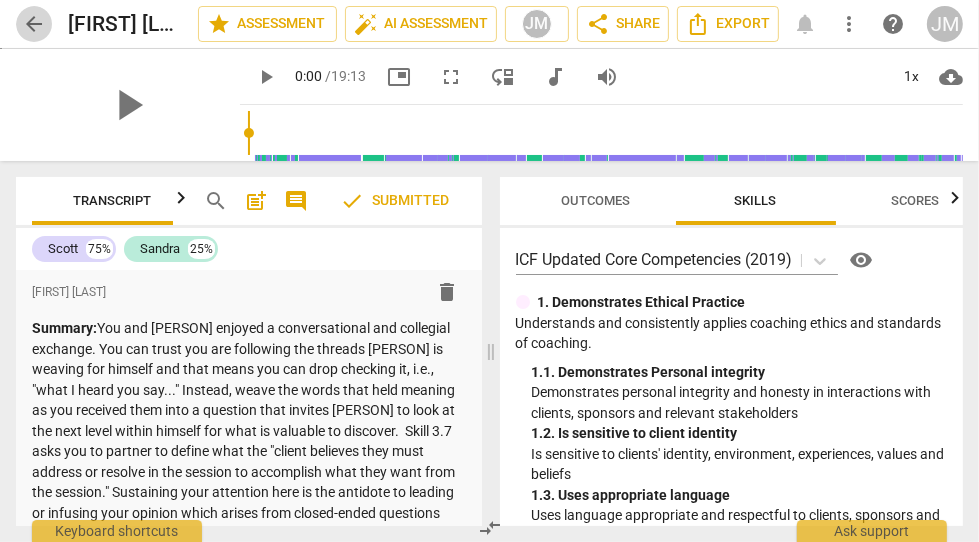 click on "arrow_back" at bounding box center [34, 24] 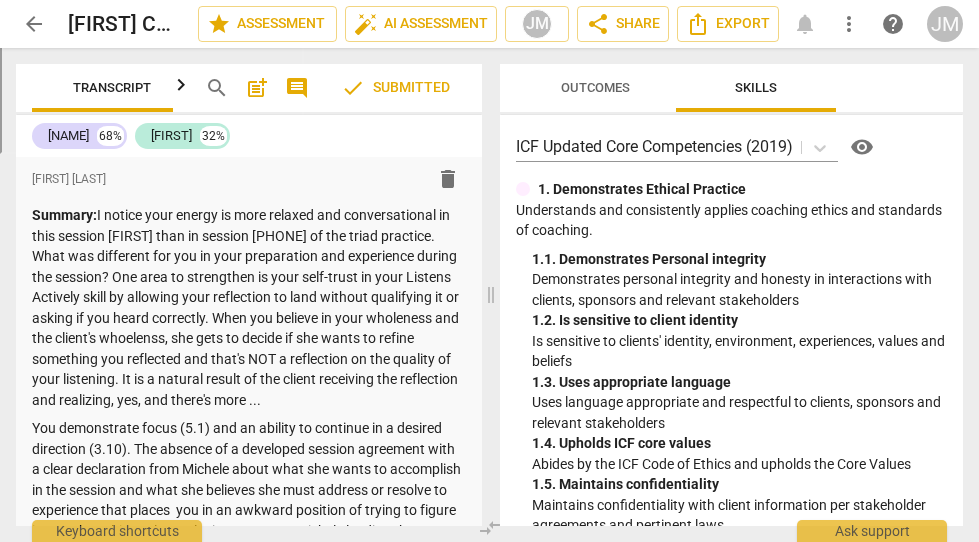 scroll, scrollTop: 0, scrollLeft: 0, axis: both 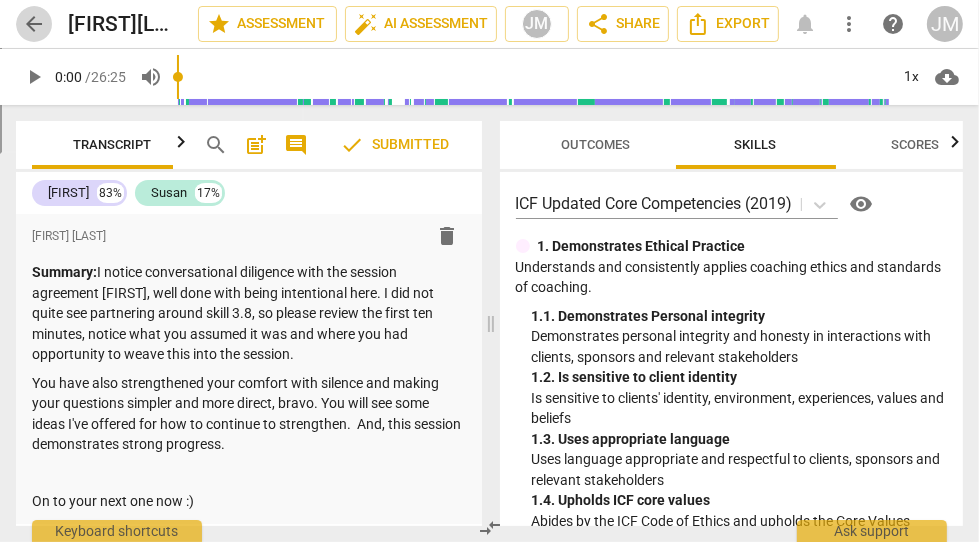 click on "arrow_back" at bounding box center [34, 24] 